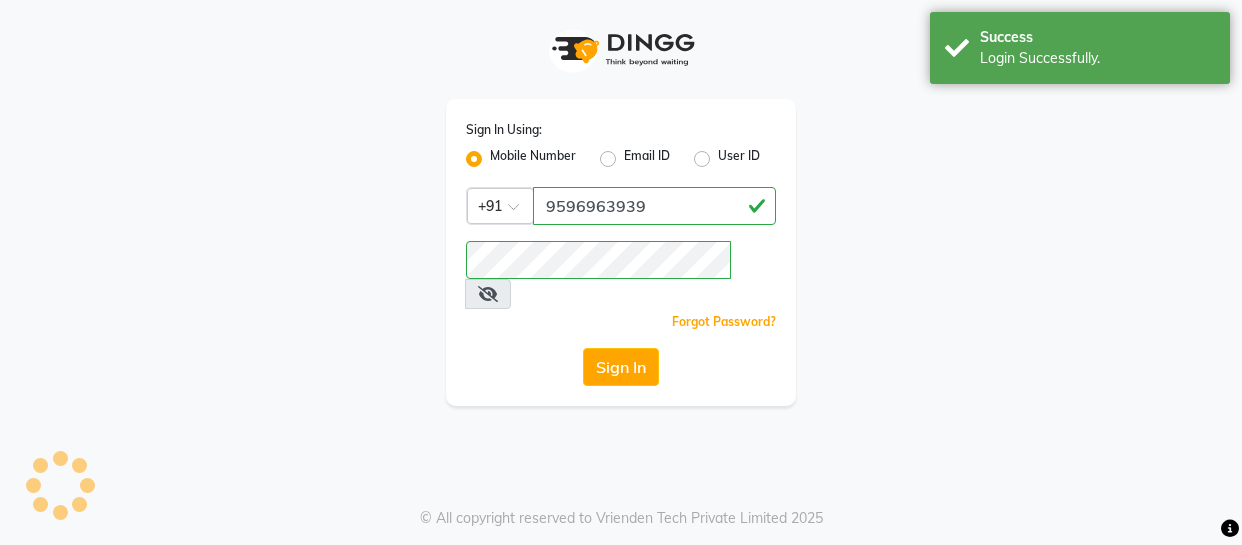 scroll, scrollTop: 0, scrollLeft: 0, axis: both 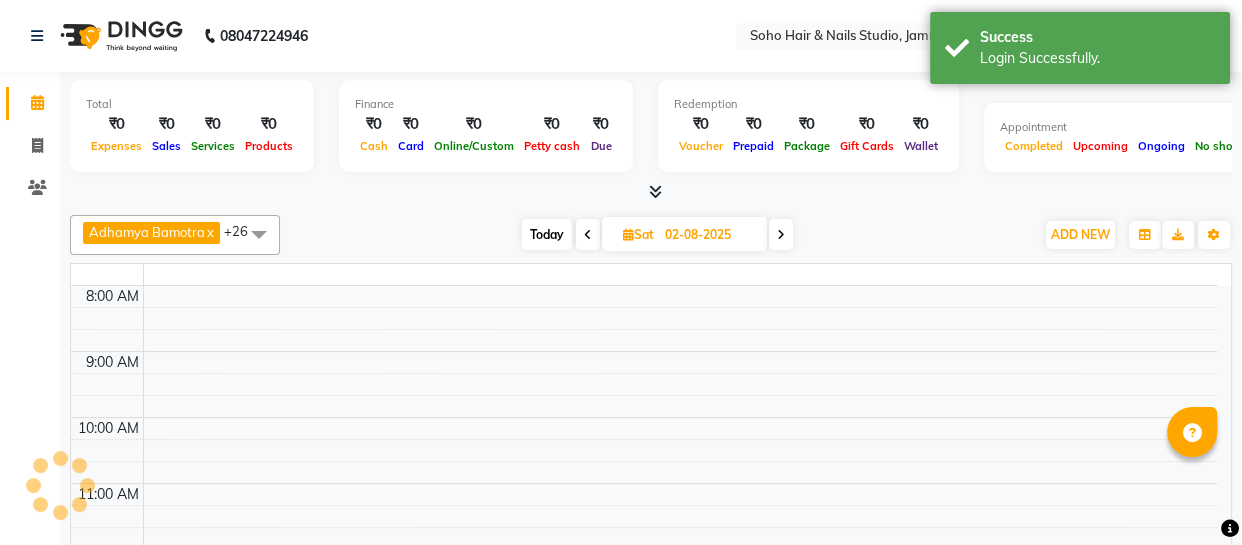 select on "en" 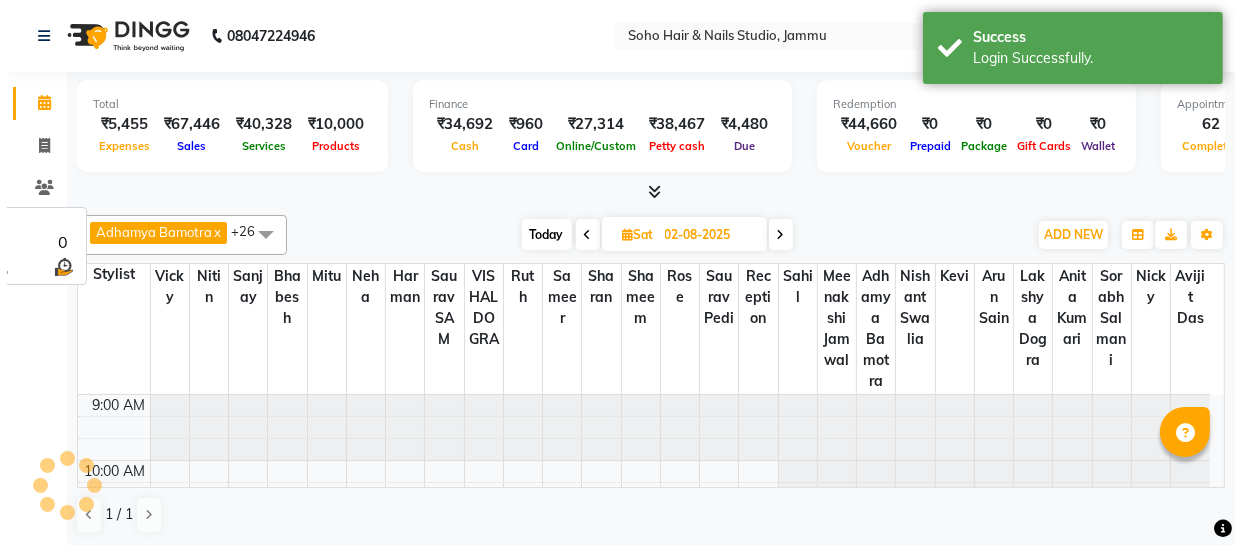 scroll, scrollTop: 0, scrollLeft: 0, axis: both 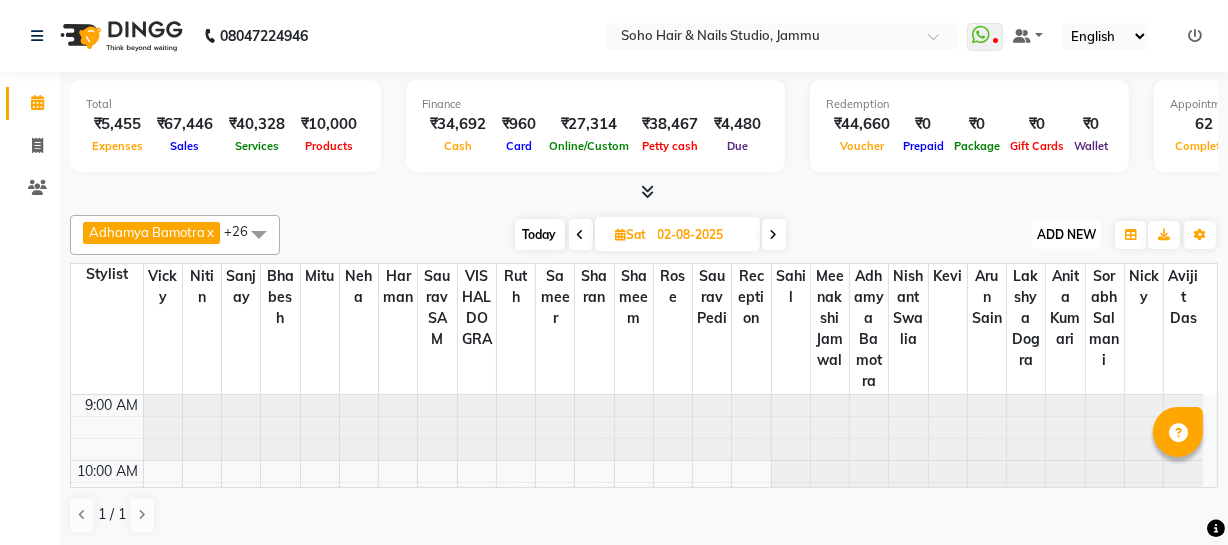 click on "ADD NEW" at bounding box center [1066, 234] 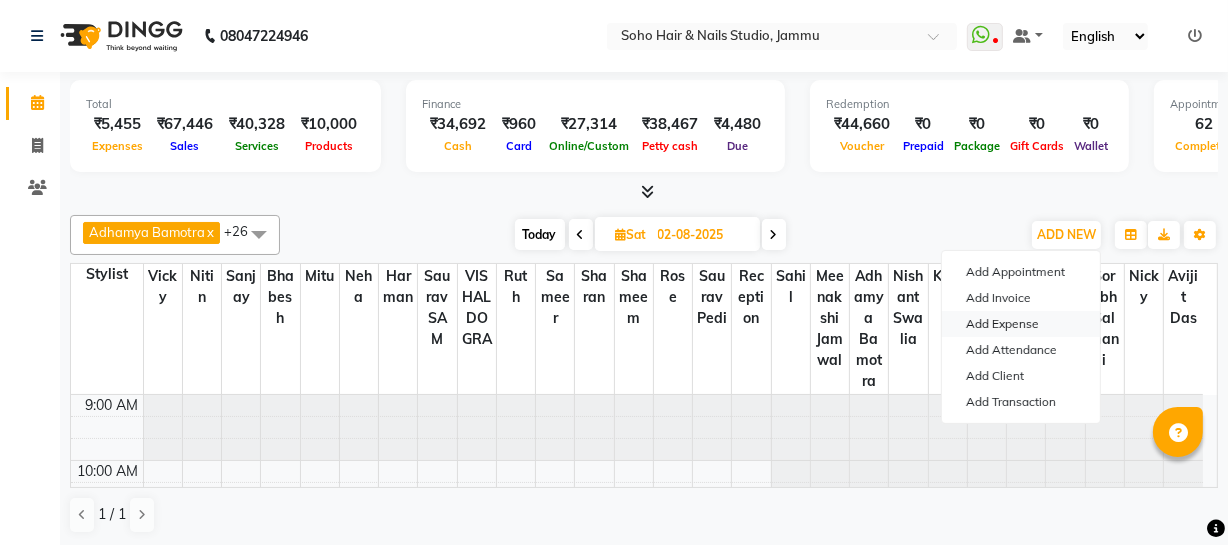 click on "Add Expense" at bounding box center [1021, 324] 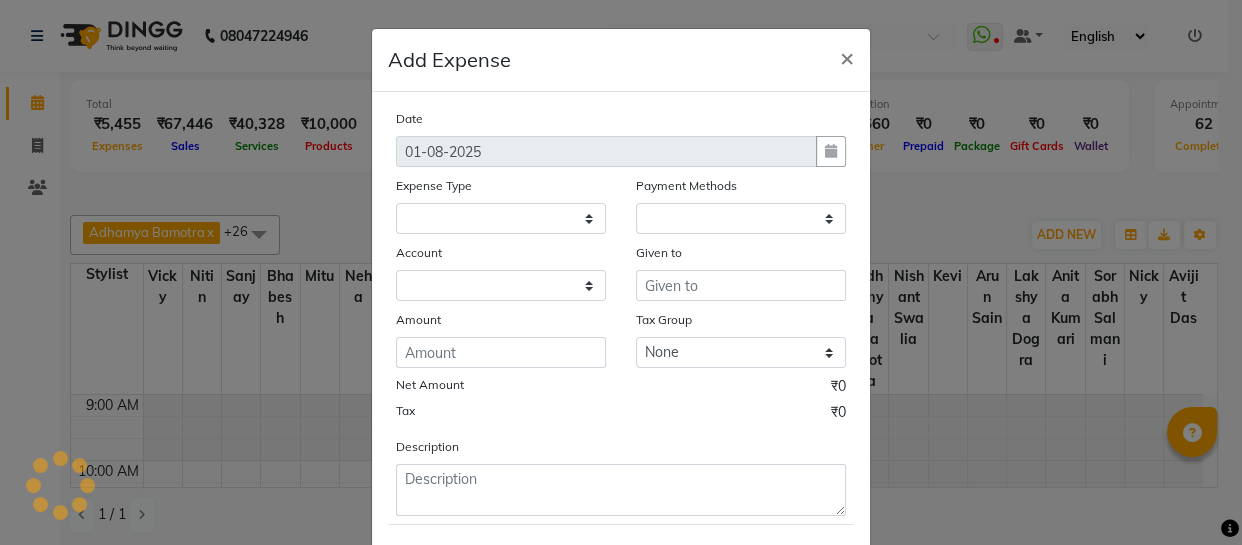 select 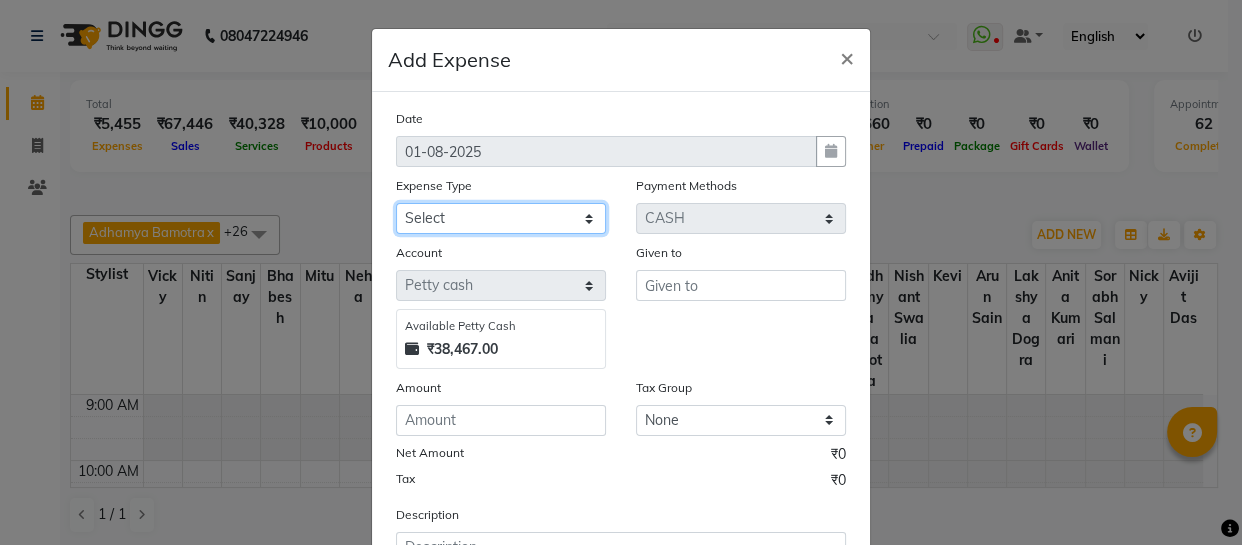 click on "Select Cash transfer to bank Client Snacks Fuel Govt fee Incentive Maintenance Miscellaneous Pantry Product Salary Staff Petrol Staff Snacks TIP Online or card to Cash" 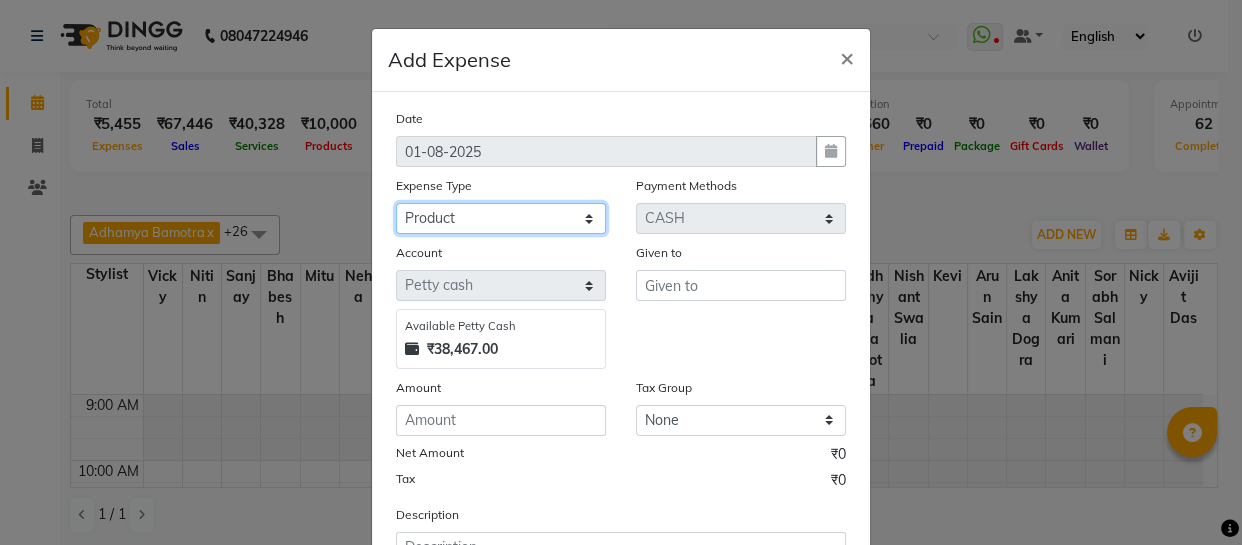 click on "Select Cash transfer to bank Client Snacks Fuel Govt fee Incentive Maintenance Miscellaneous Pantry Product Salary Staff Petrol Staff Snacks TIP Online or card to Cash" 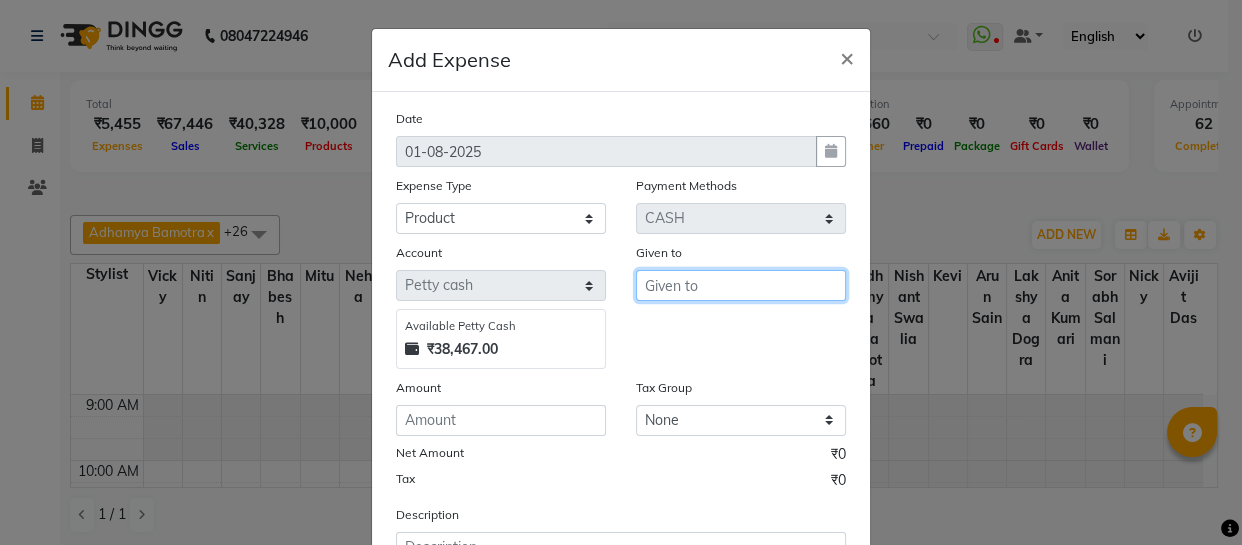 click at bounding box center [741, 285] 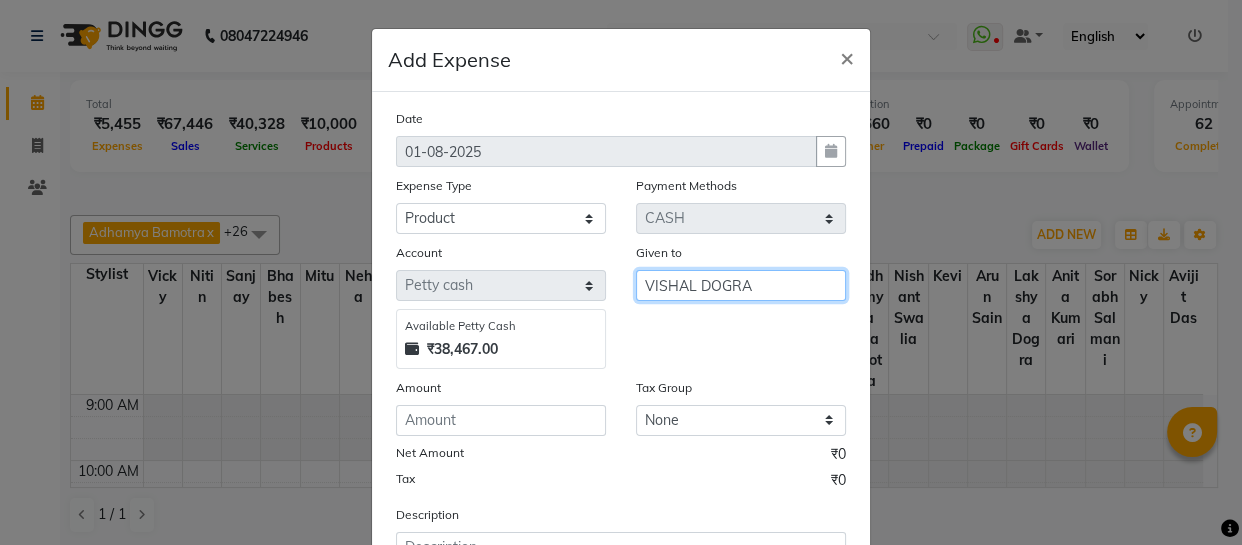 type on "VISHAL DOGRA" 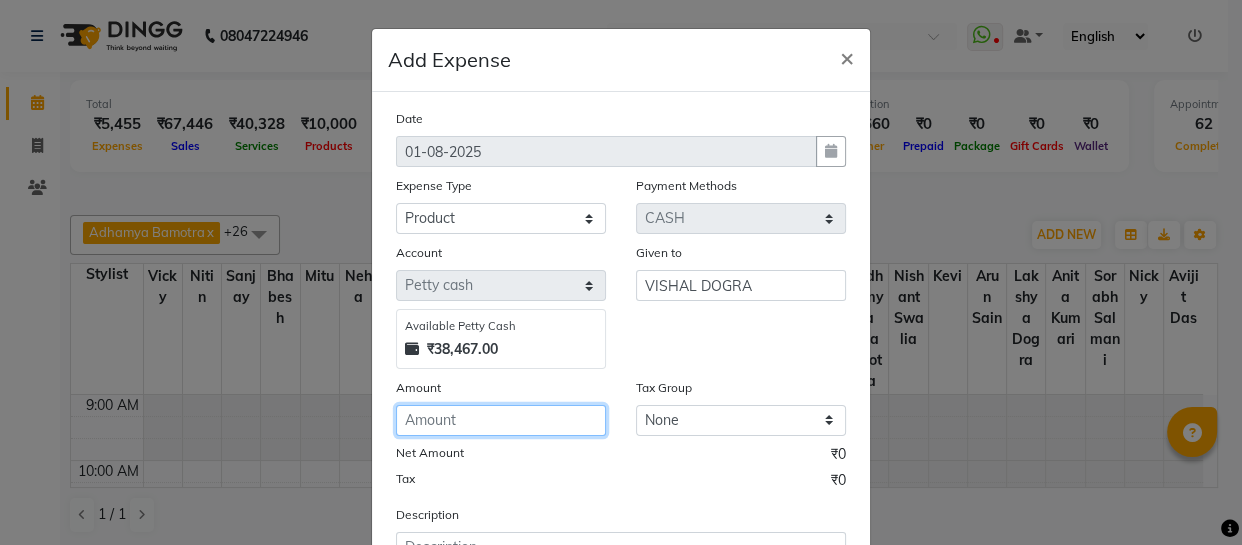 click 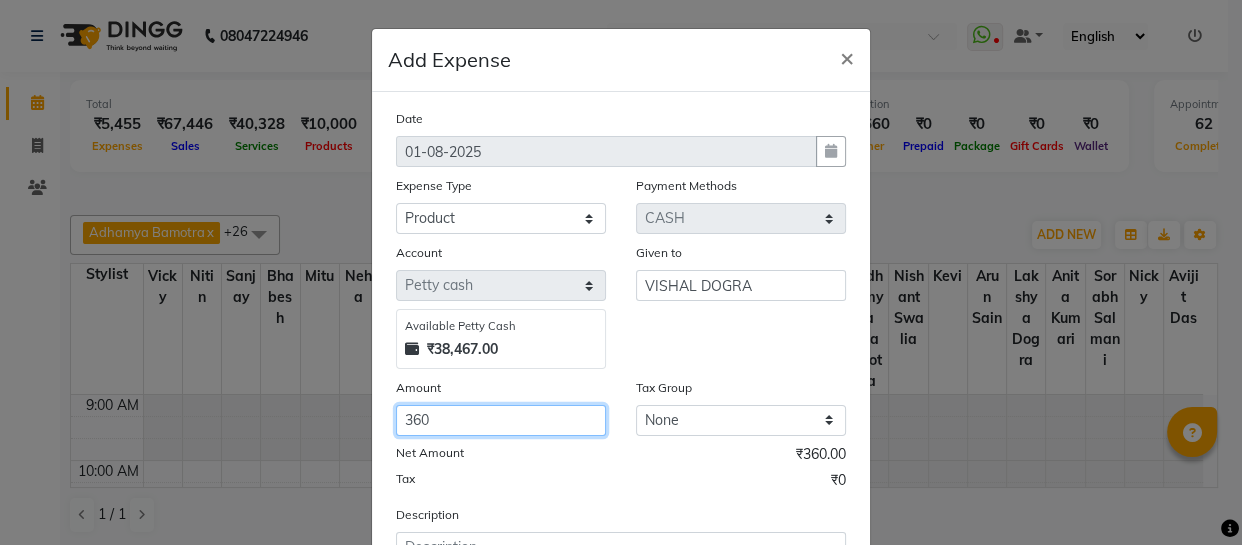 type on "360" 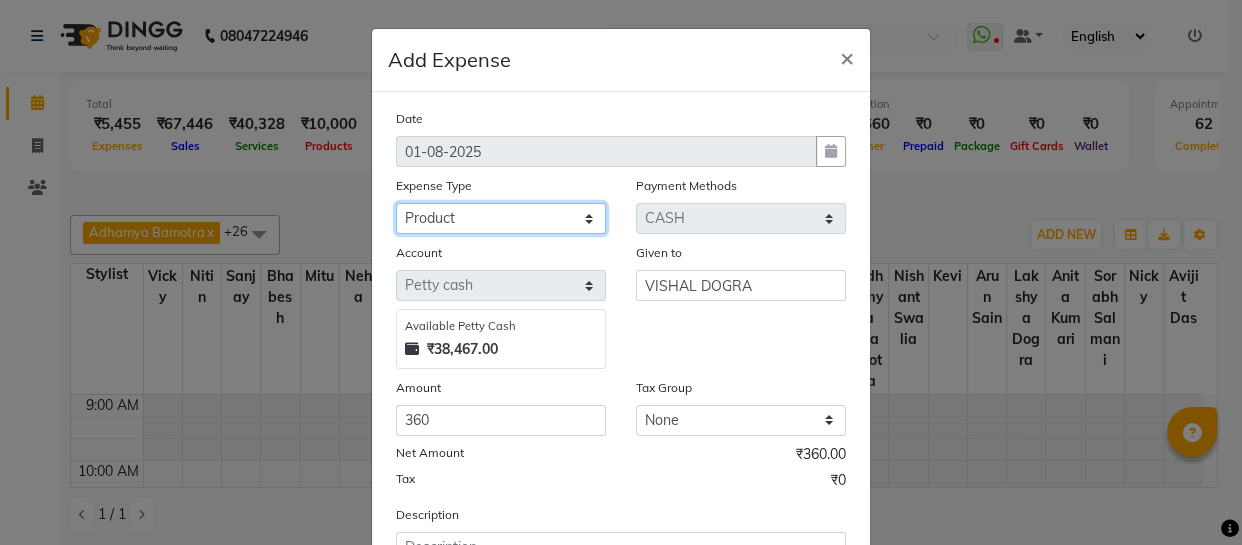 click on "Select Cash transfer to bank Client Snacks Fuel Govt fee Incentive Maintenance Miscellaneous Pantry Product Salary Staff Petrol Staff Snacks TIP Online or card to Cash" 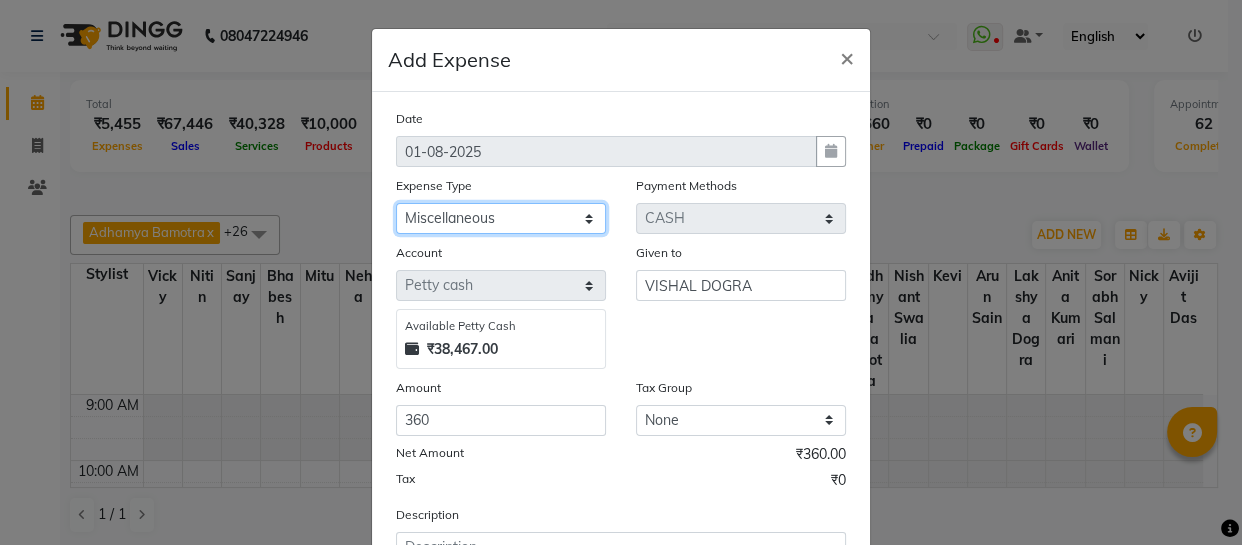 click on "Select Cash transfer to bank Client Snacks Fuel Govt fee Incentive Maintenance Miscellaneous Pantry Product Salary Staff Petrol Staff Snacks TIP Online or card to Cash" 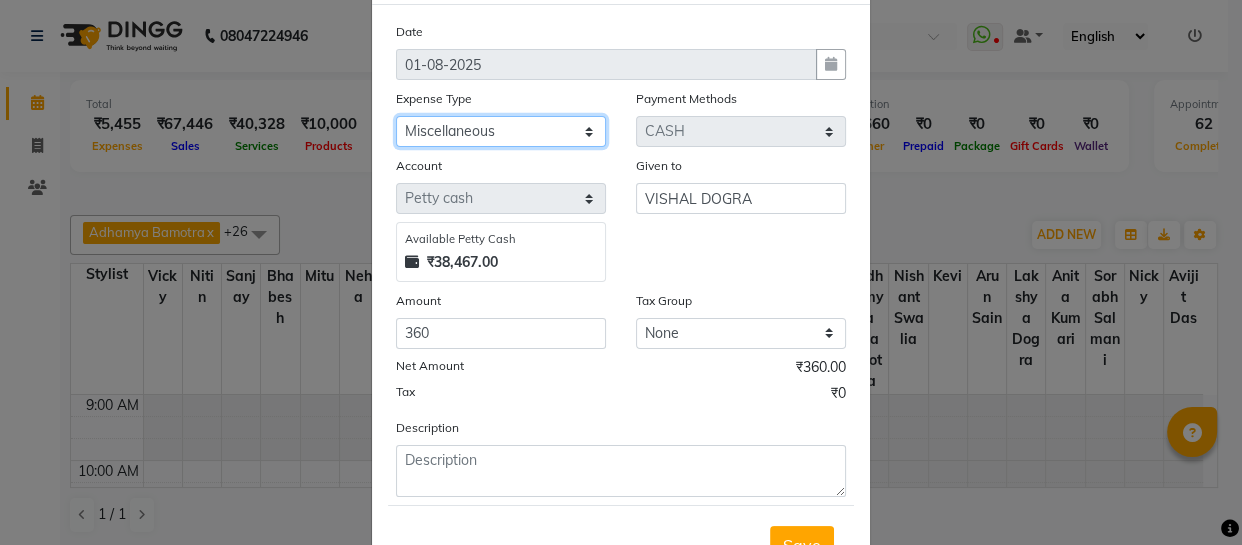 scroll, scrollTop: 173, scrollLeft: 0, axis: vertical 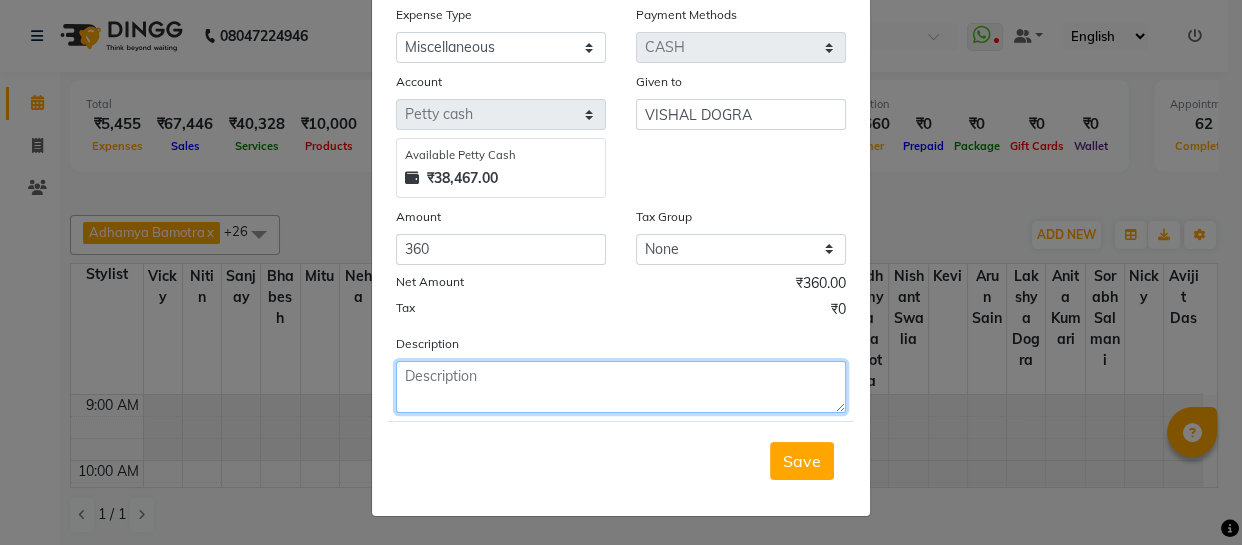 click 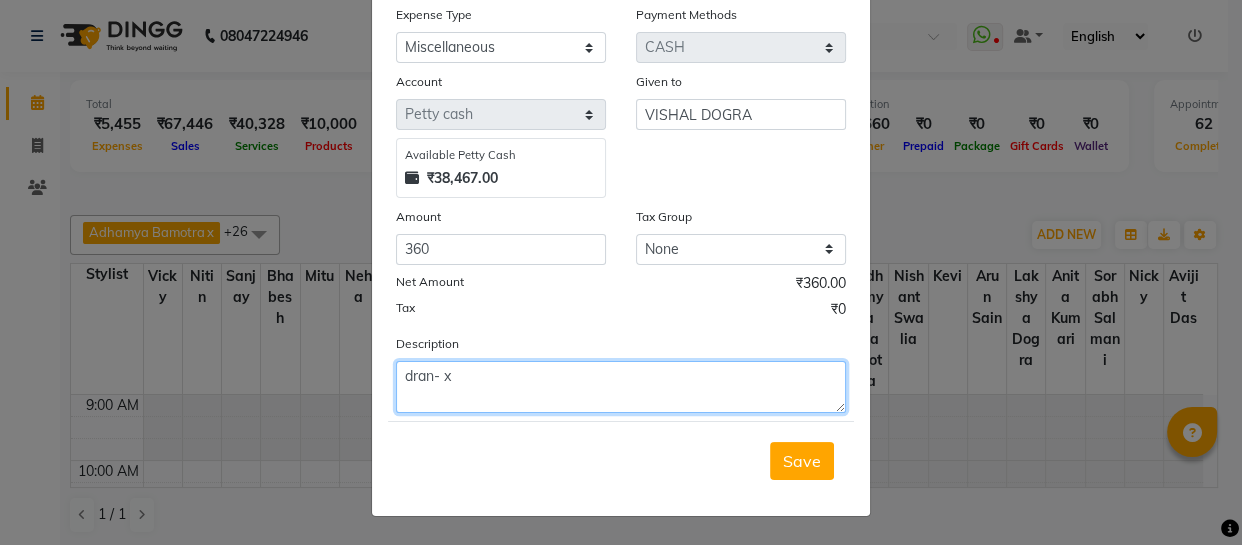 click on "dran- x" 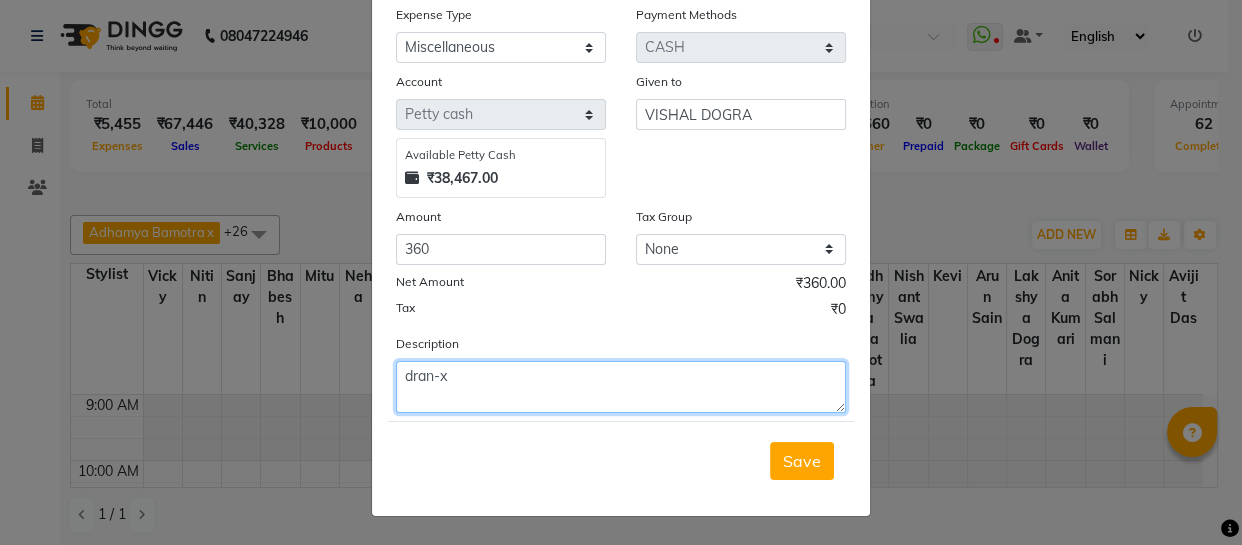 click on "dran-x" 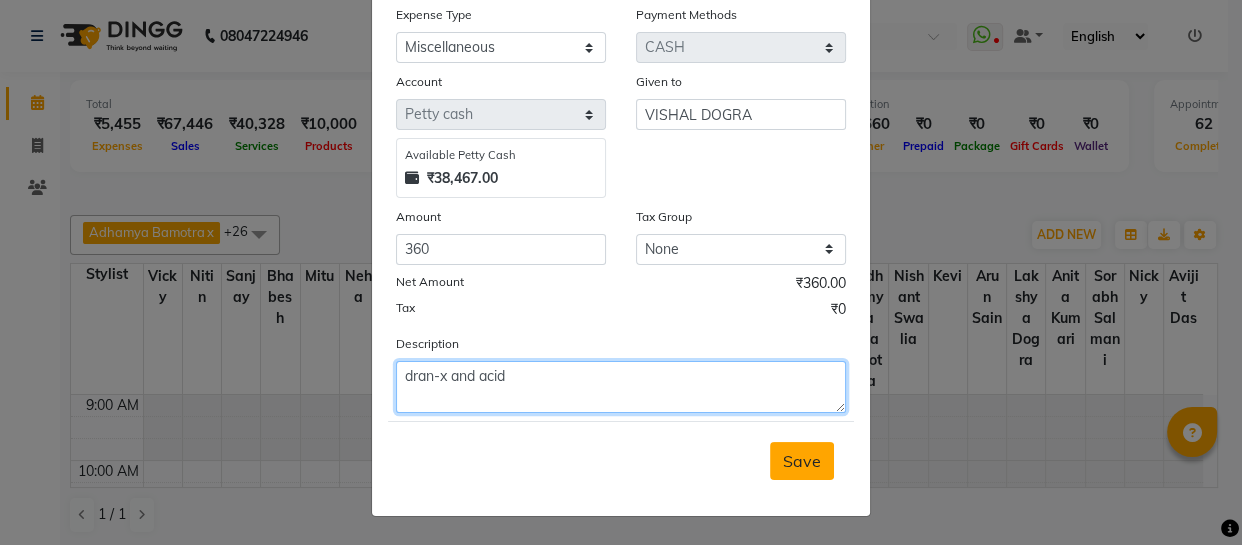 type on "dran-x and acid" 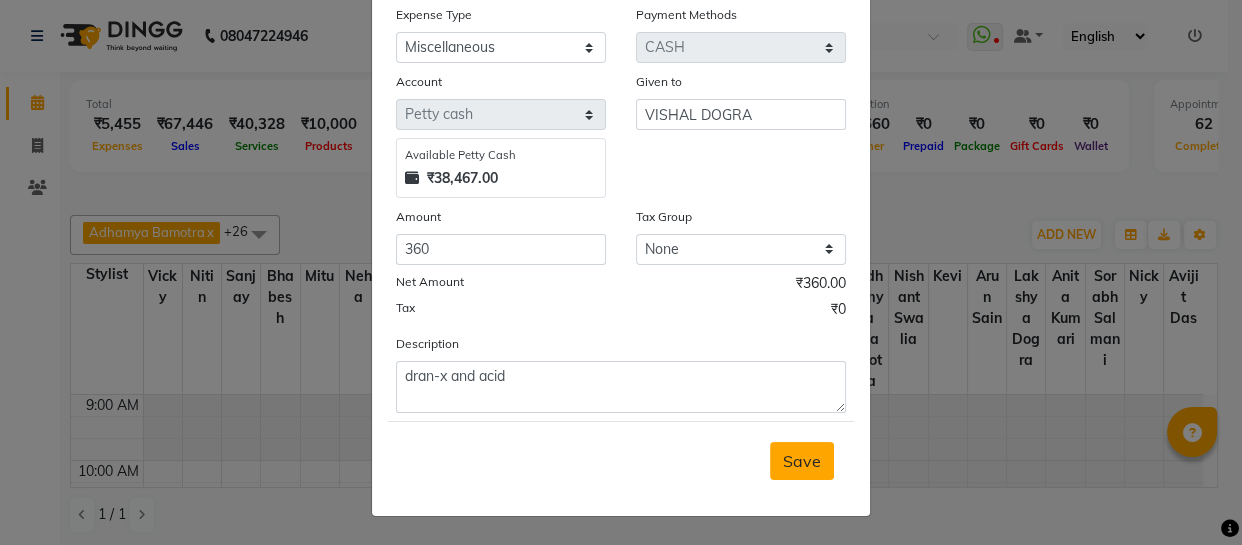 click on "Save" at bounding box center [802, 461] 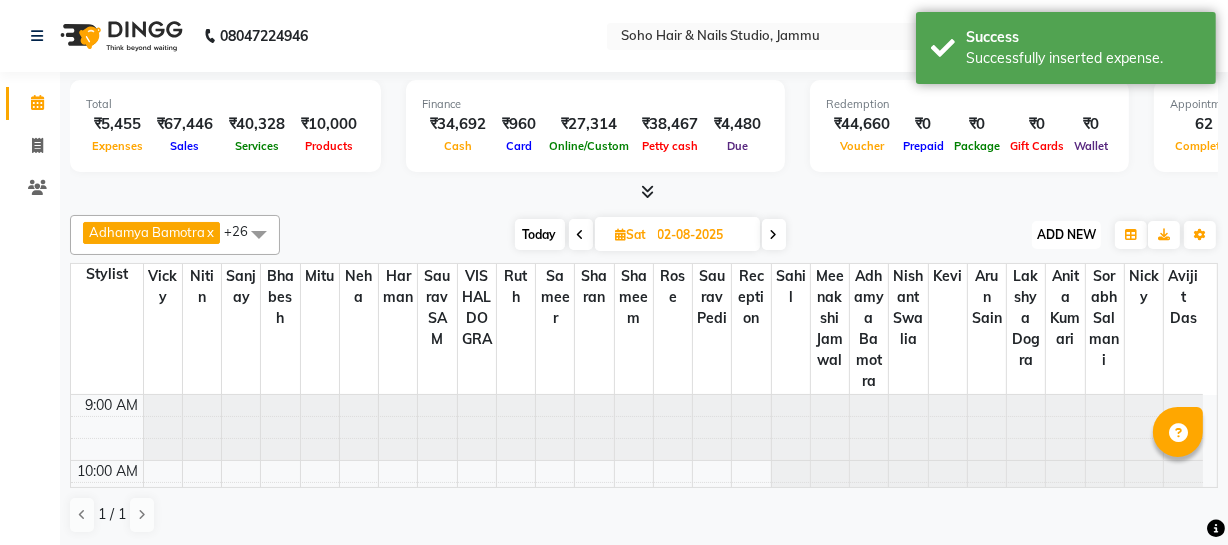 click on "ADD NEW Toggle Dropdown" at bounding box center [1066, 235] 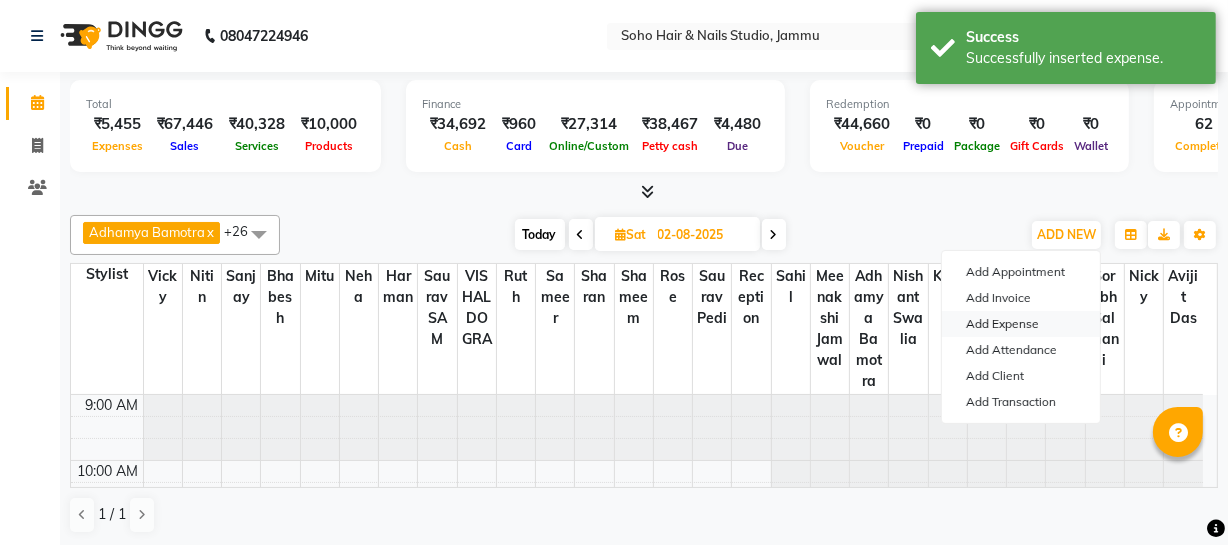 click on "Add Expense" at bounding box center (1021, 324) 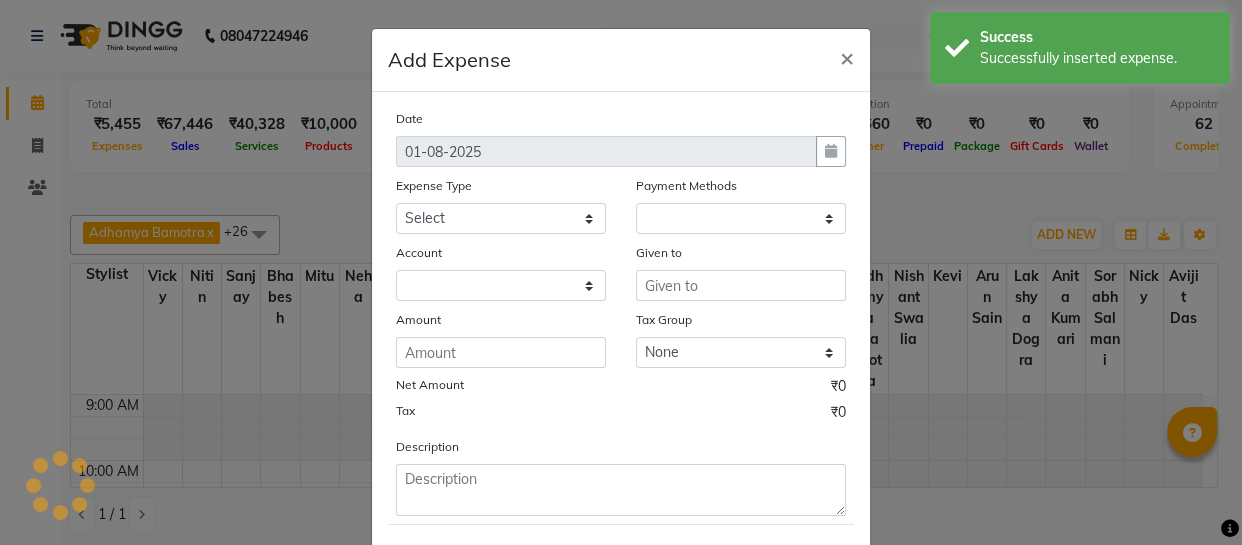 select on "1" 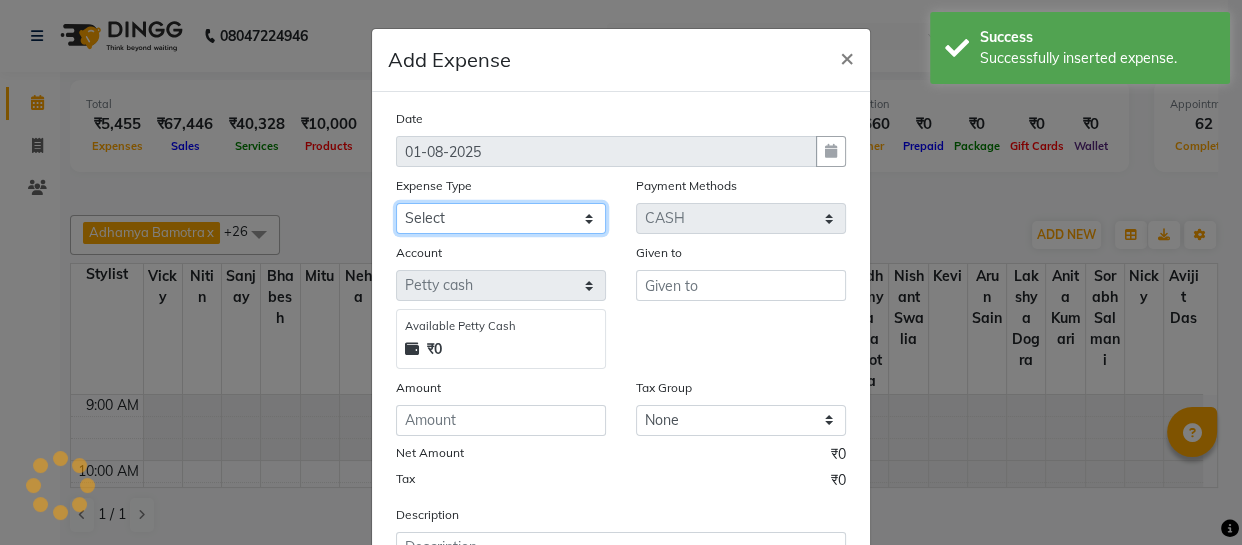 click on "Select Cash transfer to bank Client Snacks Fuel Govt fee Incentive Maintenance Miscellaneous Pantry Product Salary Staff Petrol Staff Snacks TIP Online or card to Cash" 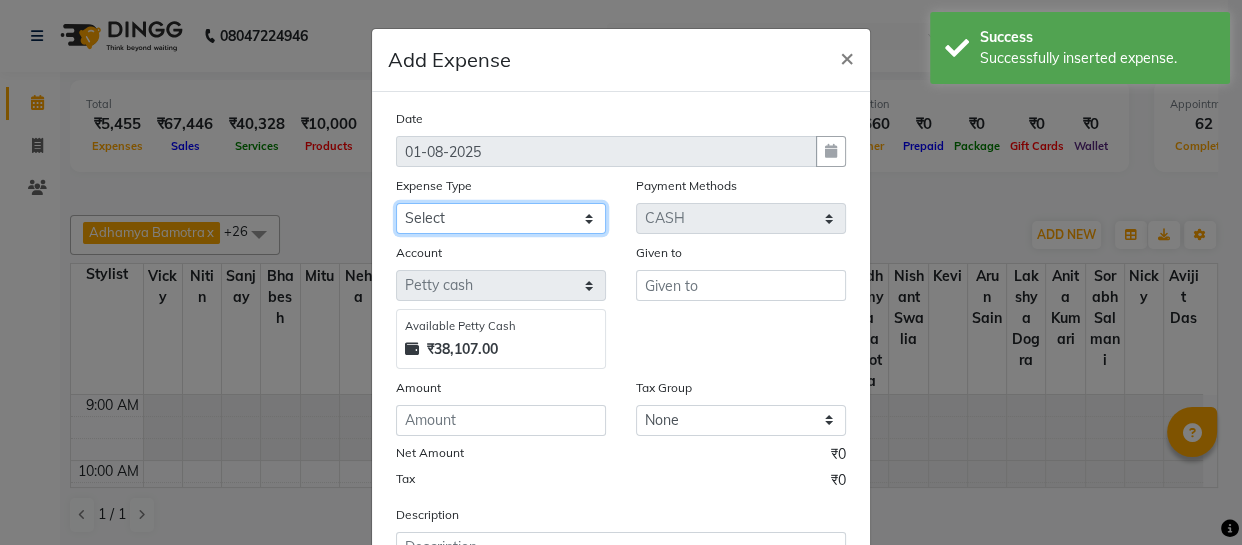 select on "22568" 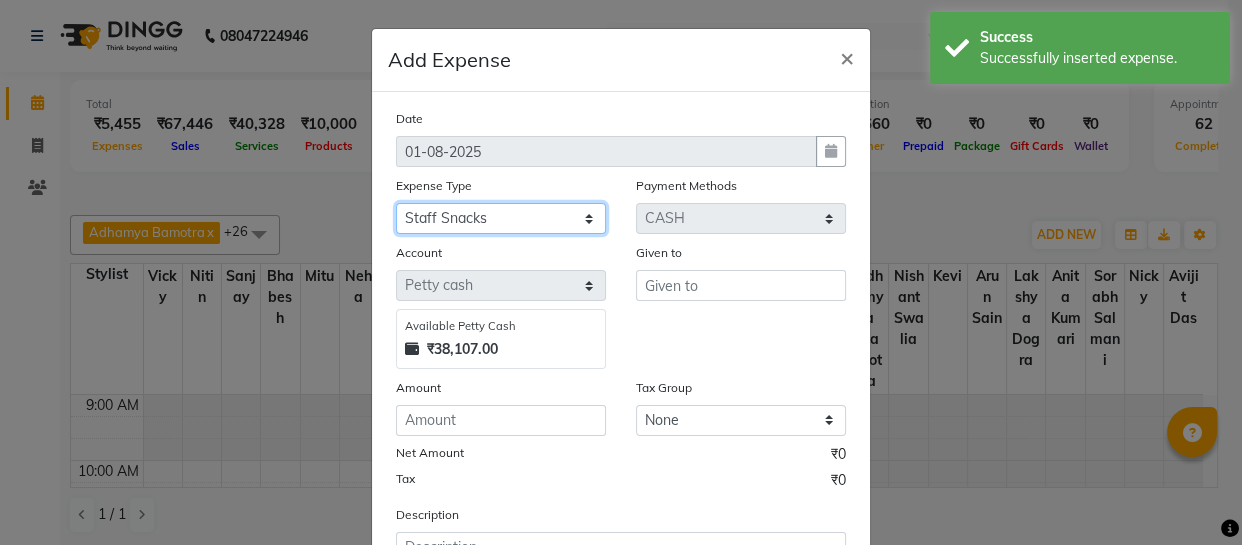 click on "Select Cash transfer to bank Client Snacks Fuel Govt fee Incentive Maintenance Miscellaneous Pantry Product Salary Staff Petrol Staff Snacks TIP Online or card to Cash" 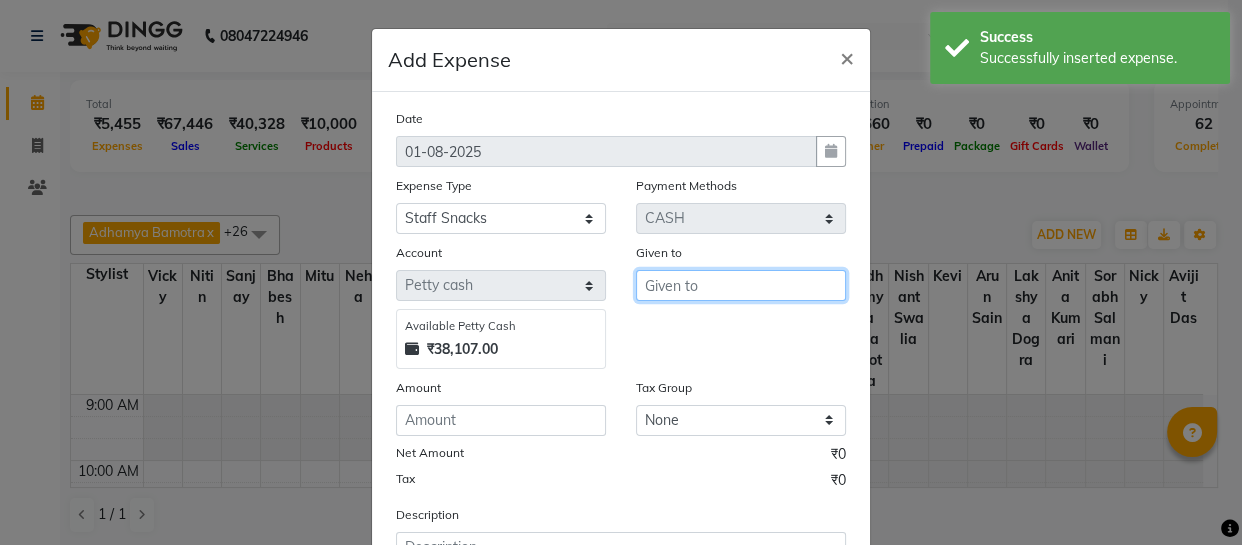 click at bounding box center (741, 285) 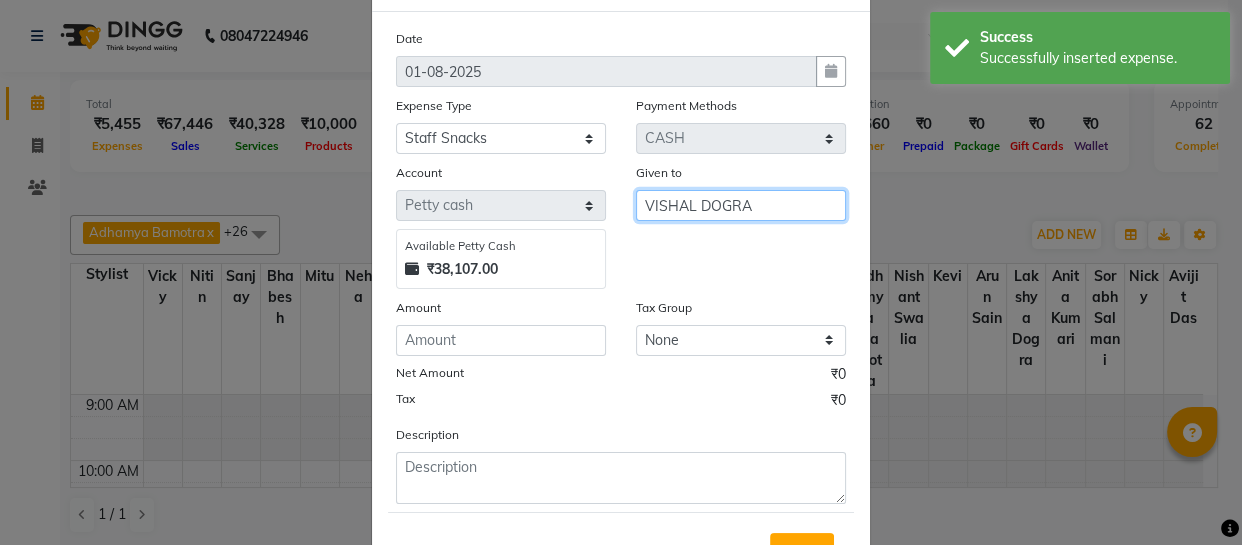 scroll, scrollTop: 173, scrollLeft: 0, axis: vertical 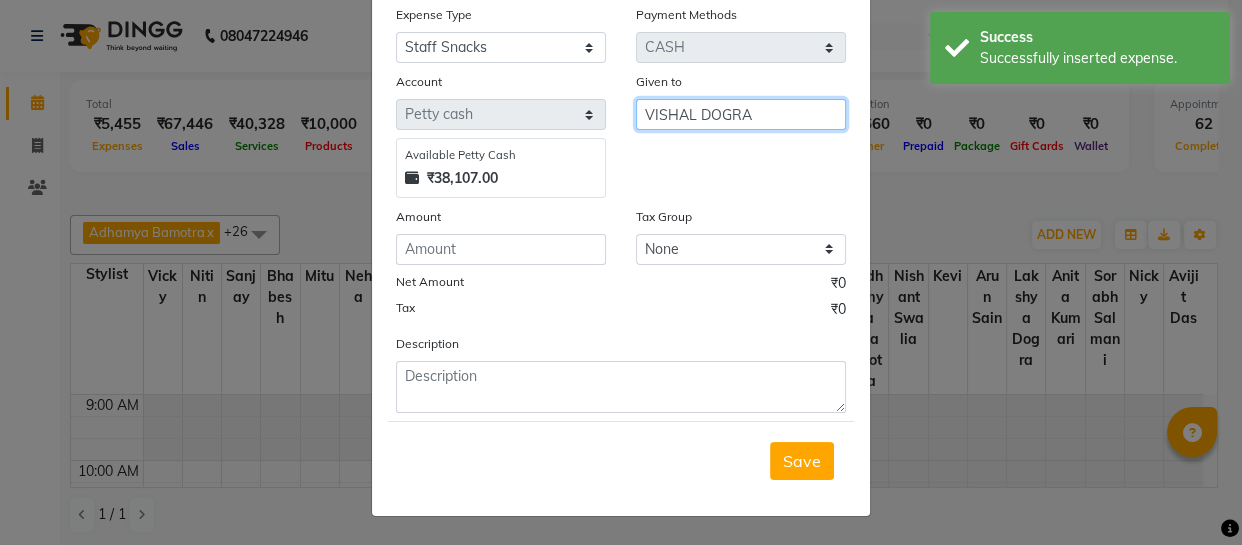 type on "VISHAL DOGRA" 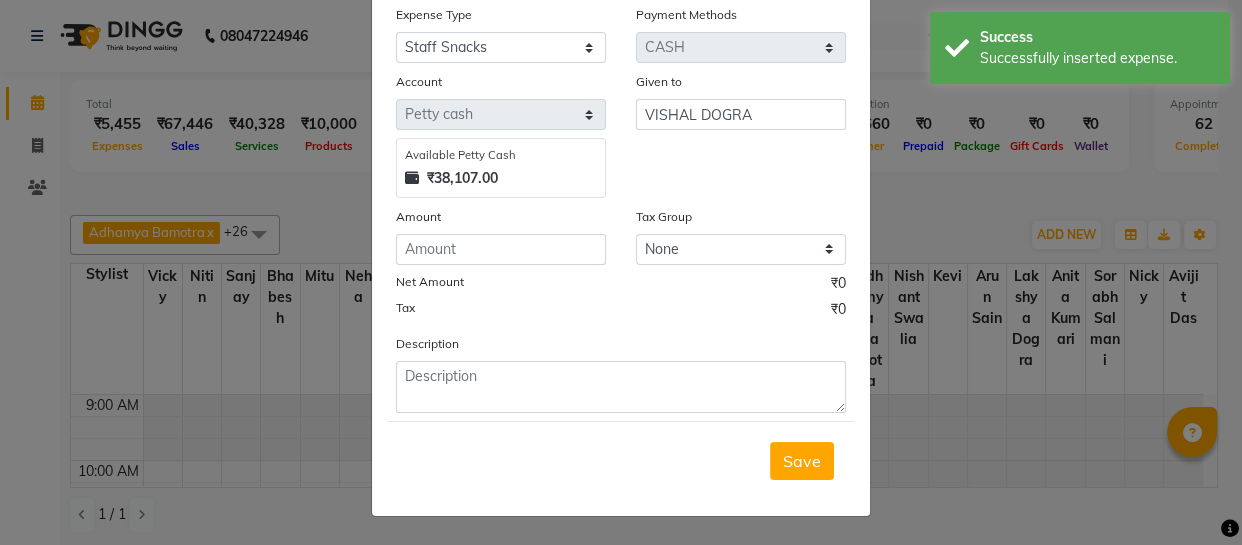 click on "Amount" 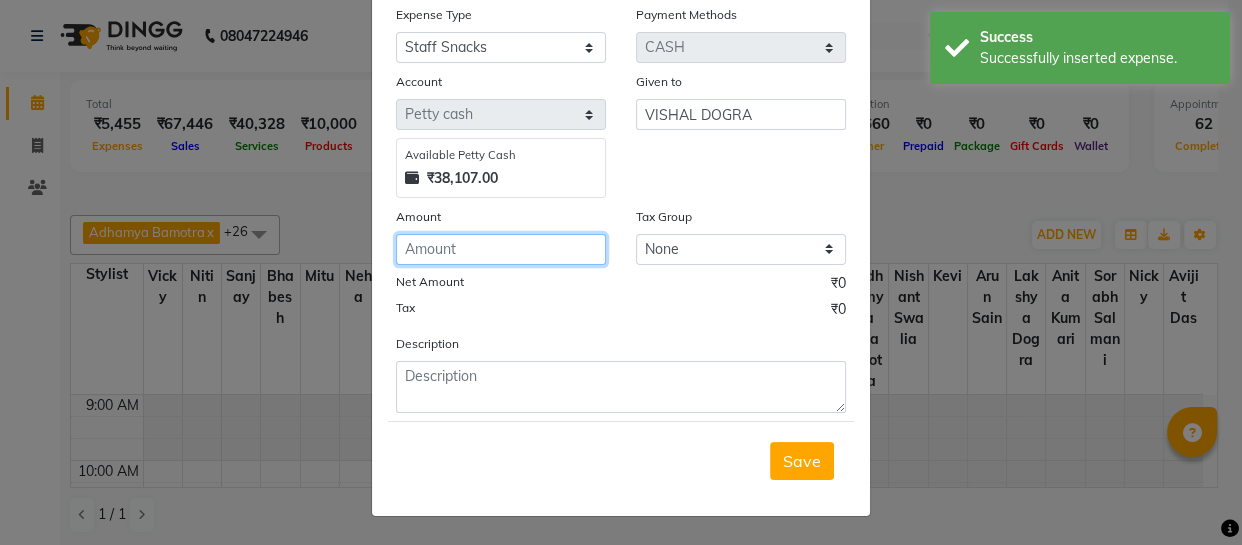 click 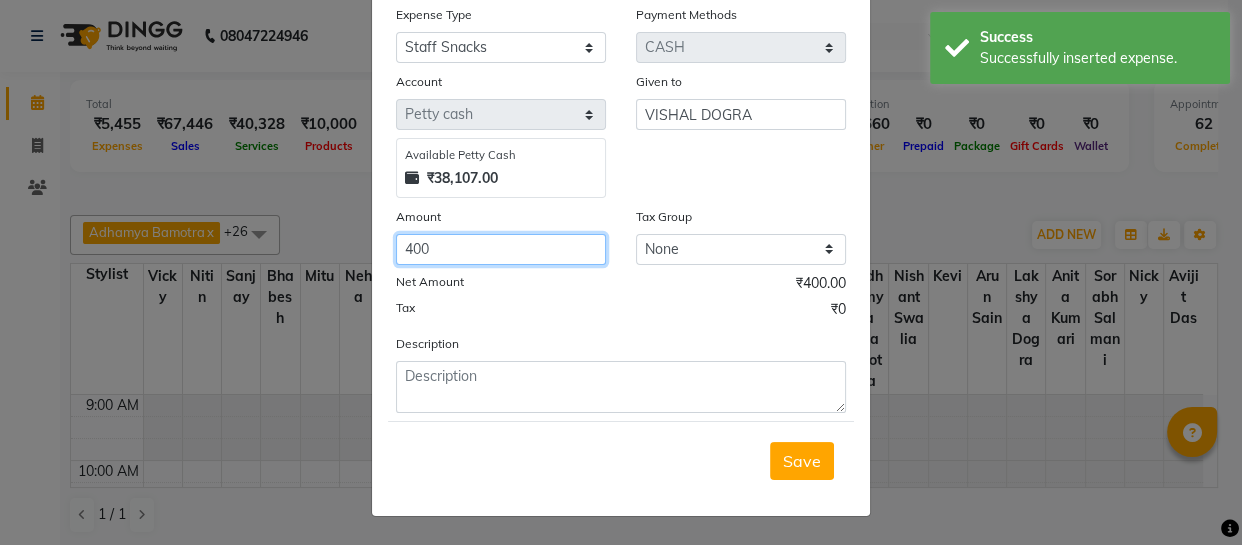 type on "400" 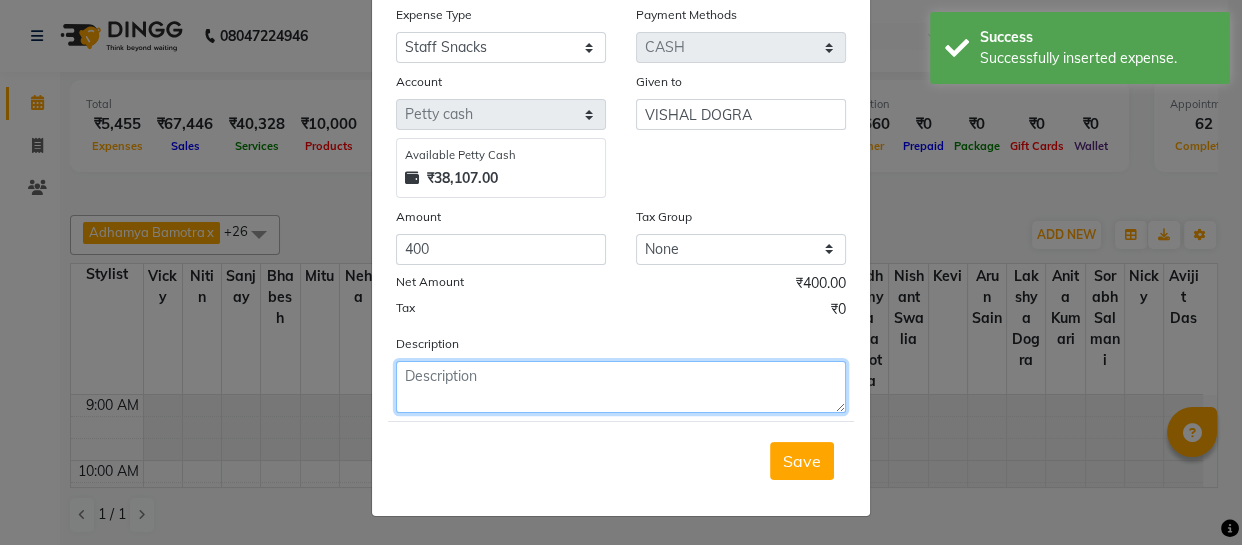 click 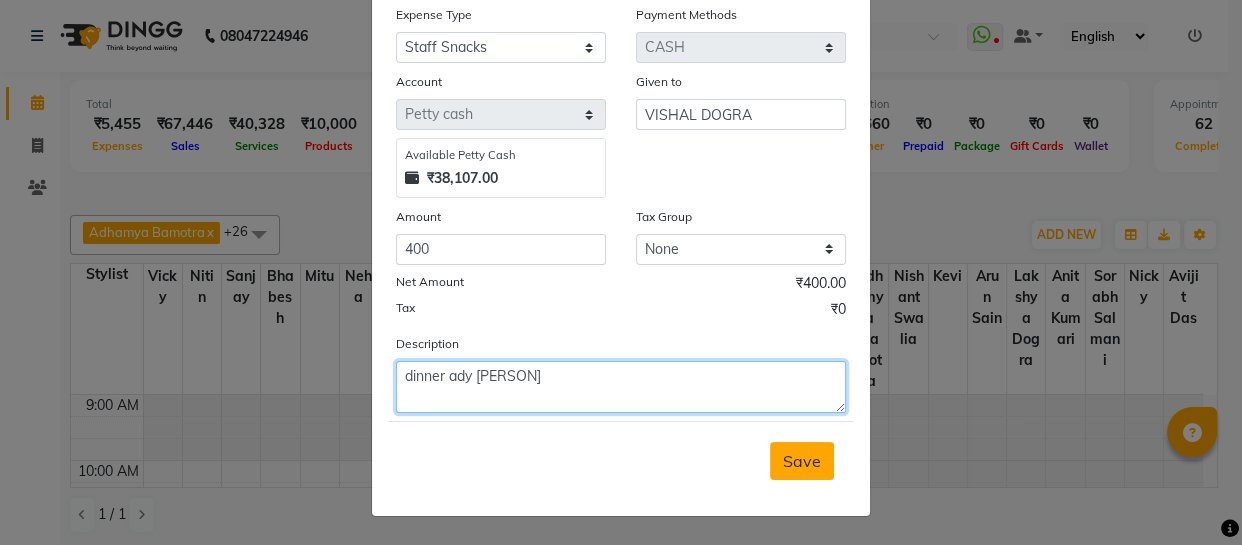 type on "dinner ady [PERSON]" 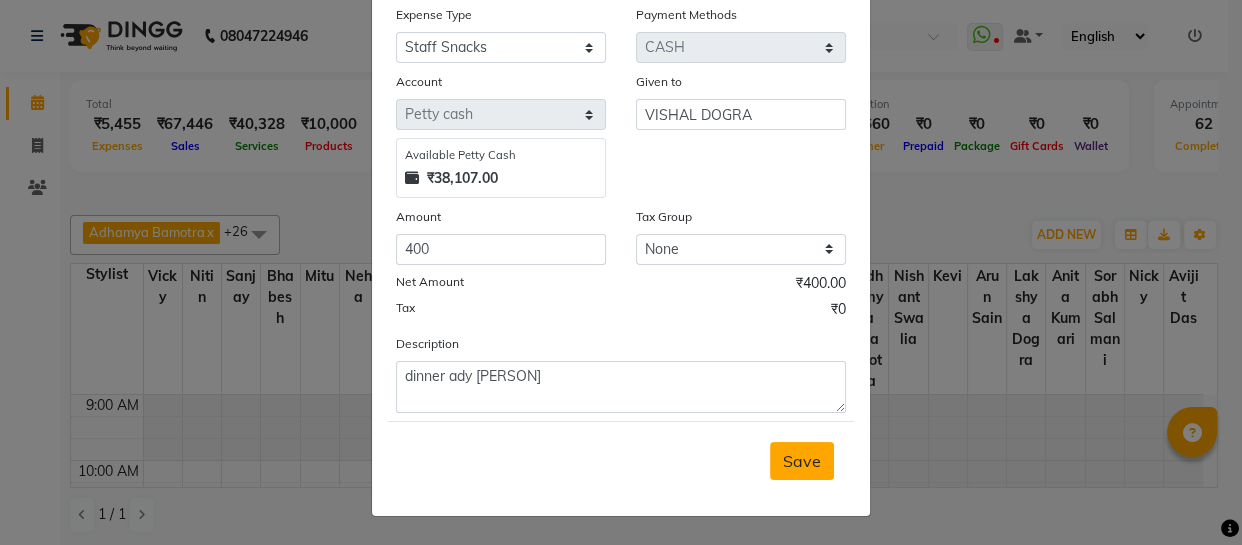 click on "Save" at bounding box center [802, 461] 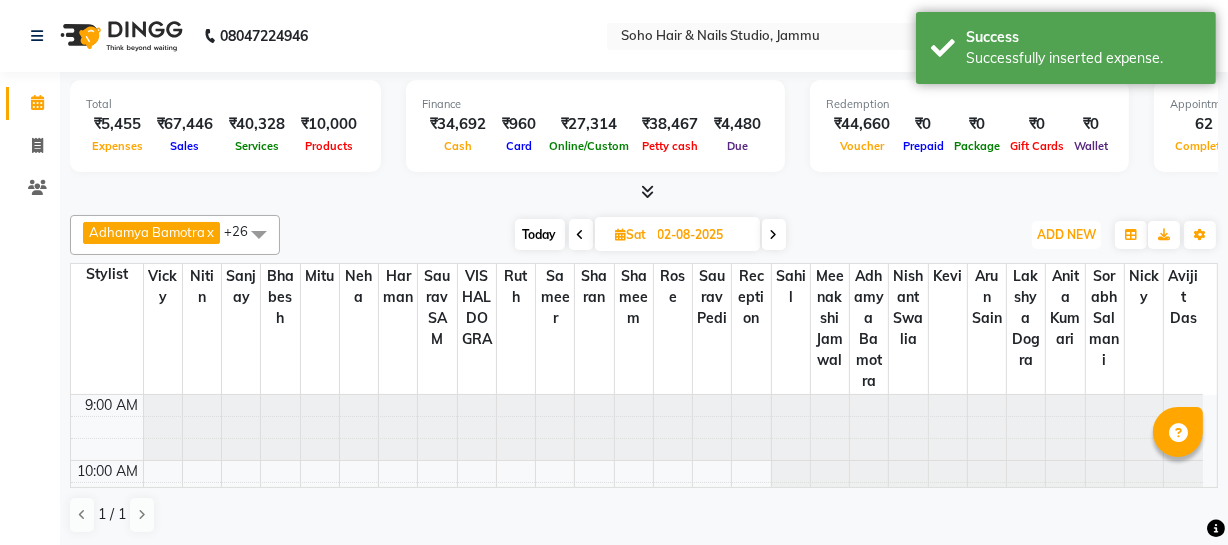 click on "ADD NEW Toggle Dropdown" at bounding box center (1066, 235) 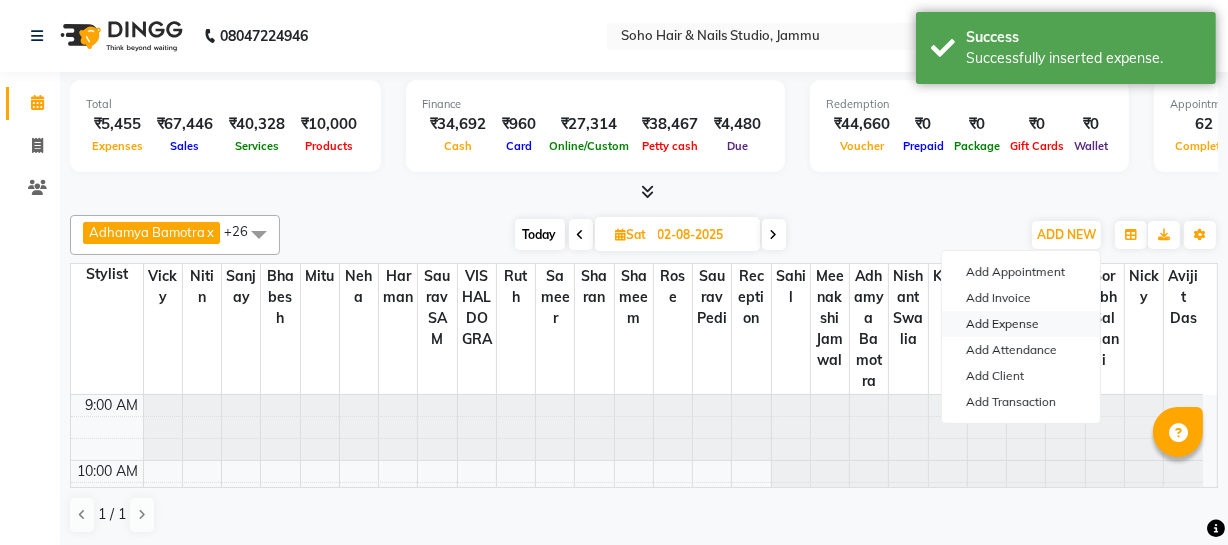 click on "Add Expense" at bounding box center [1021, 324] 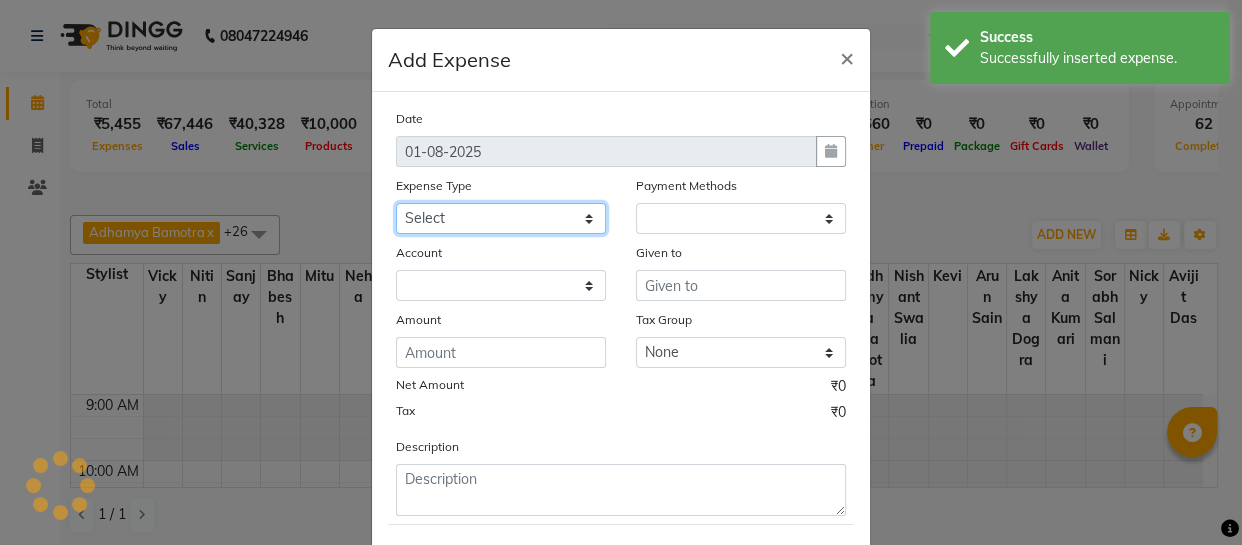 drag, startPoint x: 578, startPoint y: 233, endPoint x: 579, endPoint y: 222, distance: 11.045361 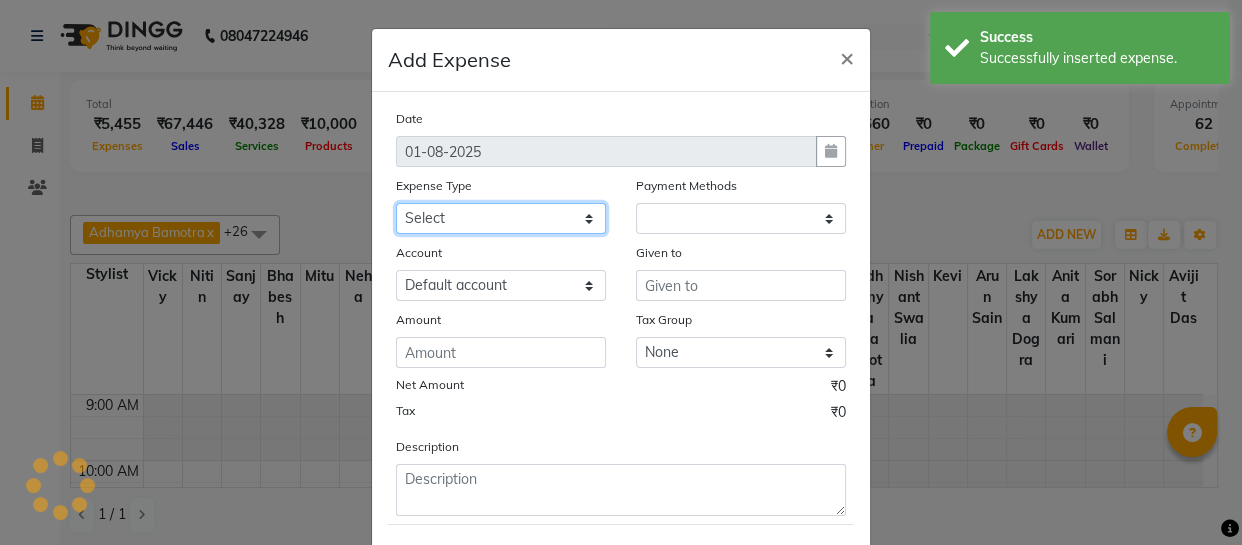 select on "1" 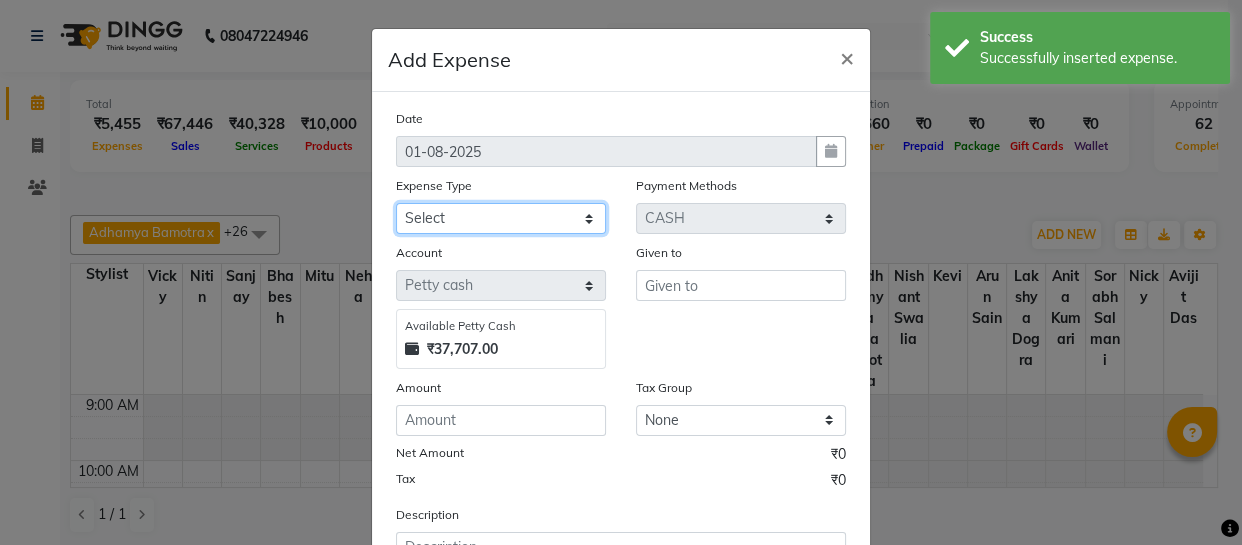 select on "22568" 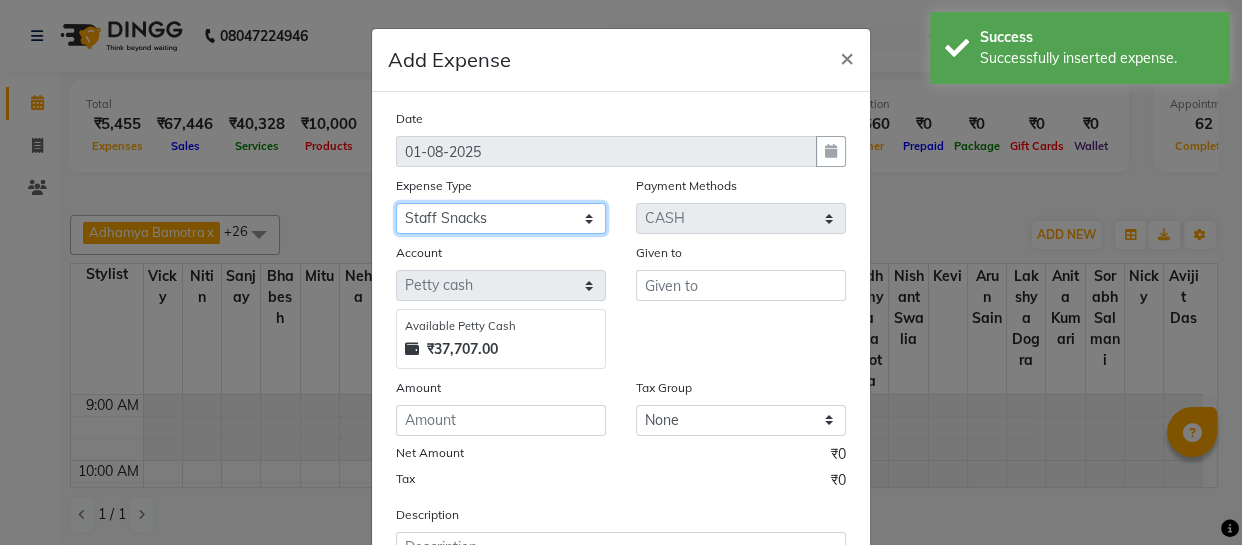 click on "Select Cash transfer to bank Client Snacks Fuel Govt fee Incentive Maintenance Miscellaneous Pantry Product Salary Staff Petrol Staff Snacks TIP Online or card to Cash" 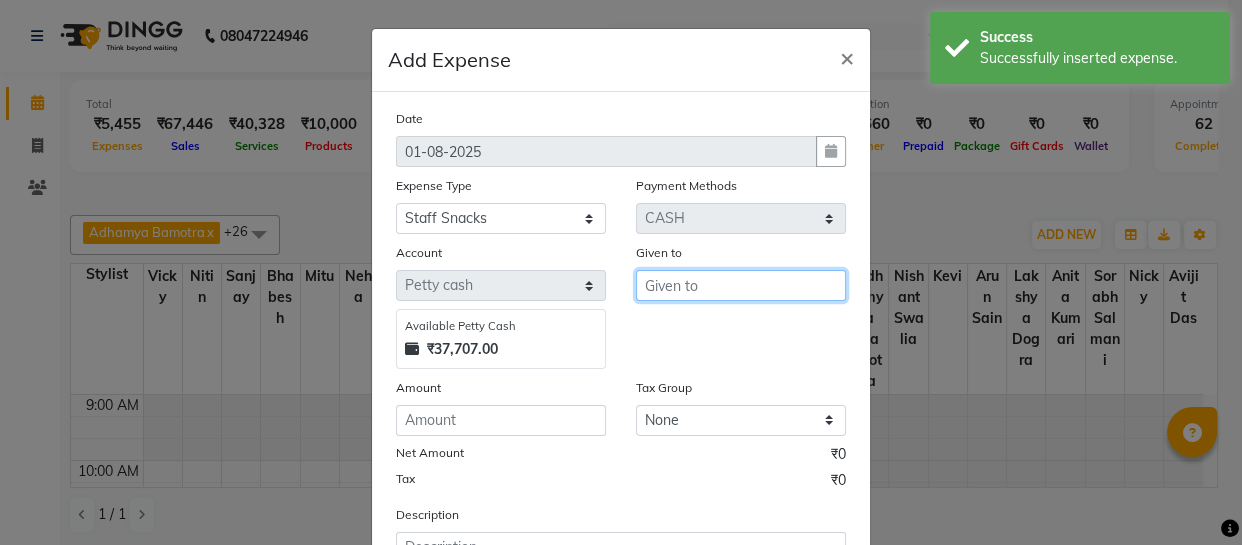 click at bounding box center [741, 285] 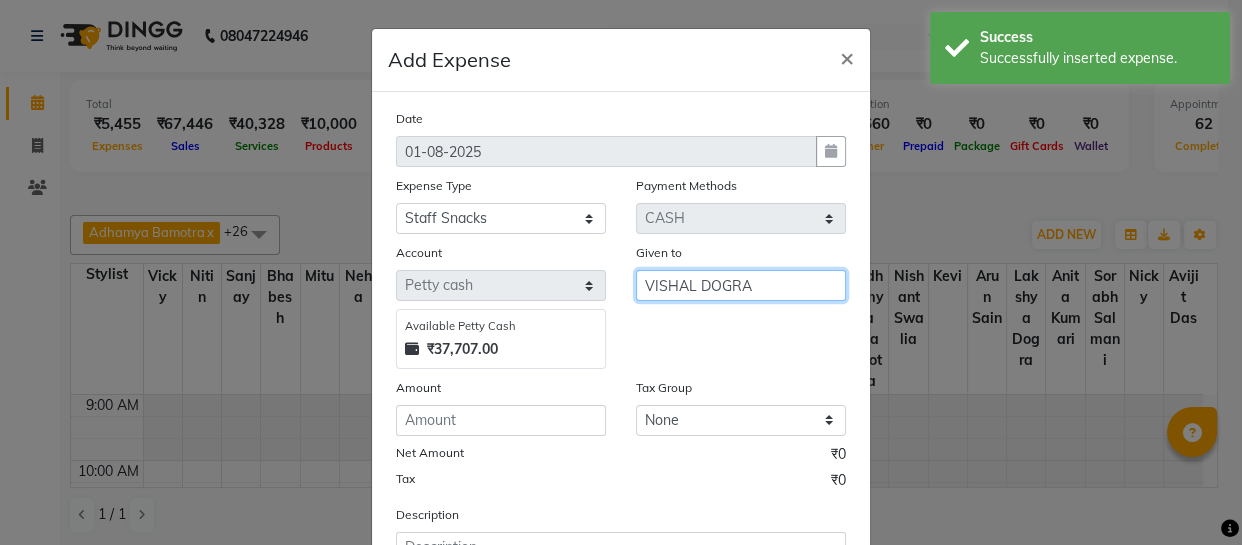 type on "VISHAL DOGRA" 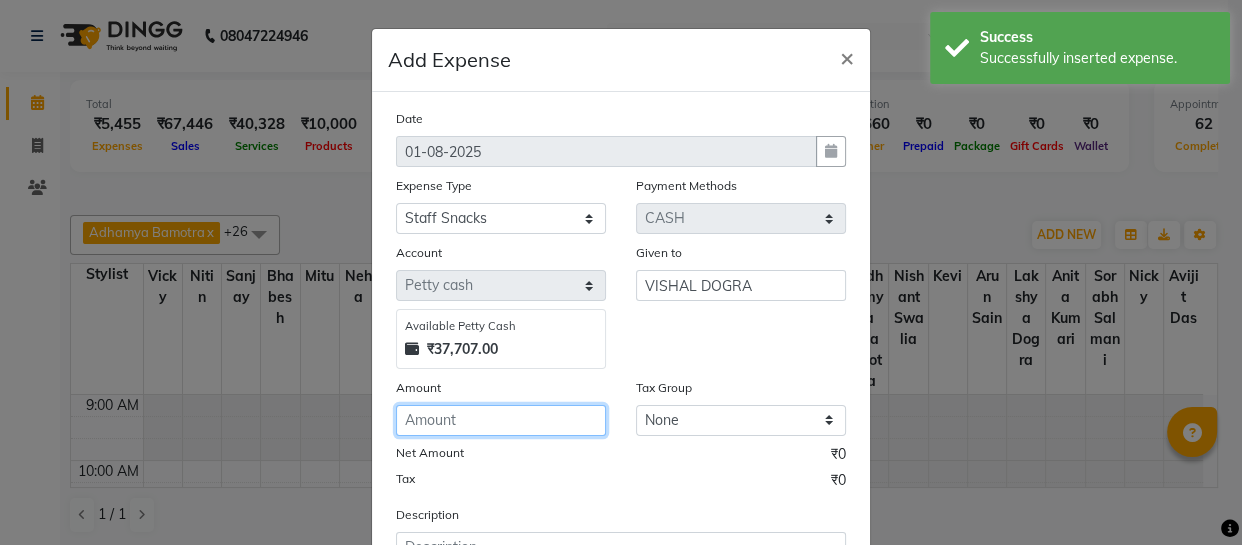 click 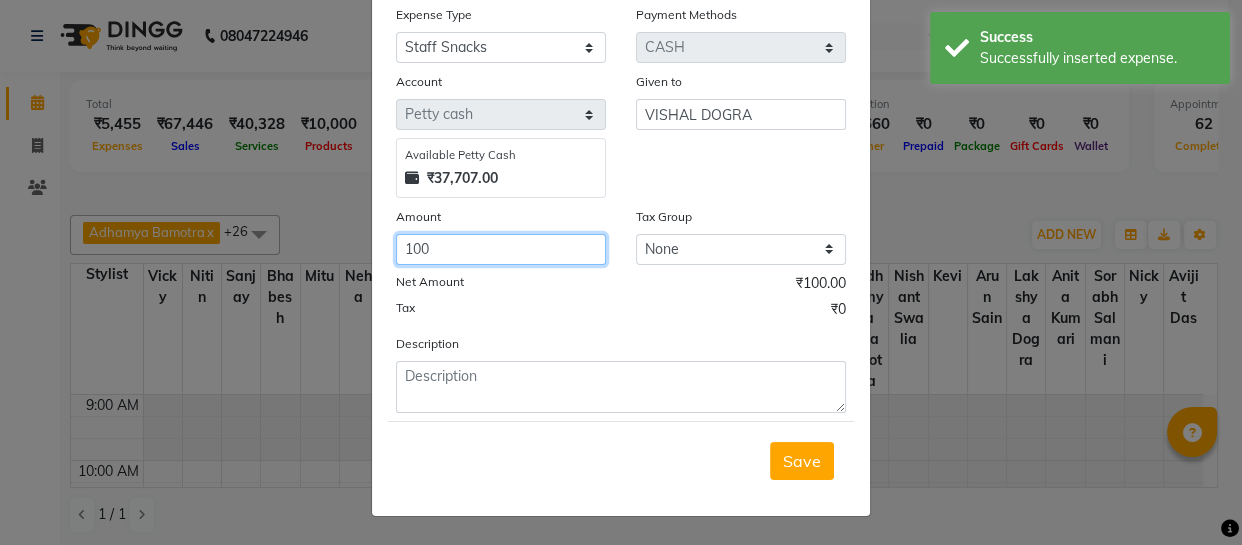 scroll, scrollTop: 173, scrollLeft: 0, axis: vertical 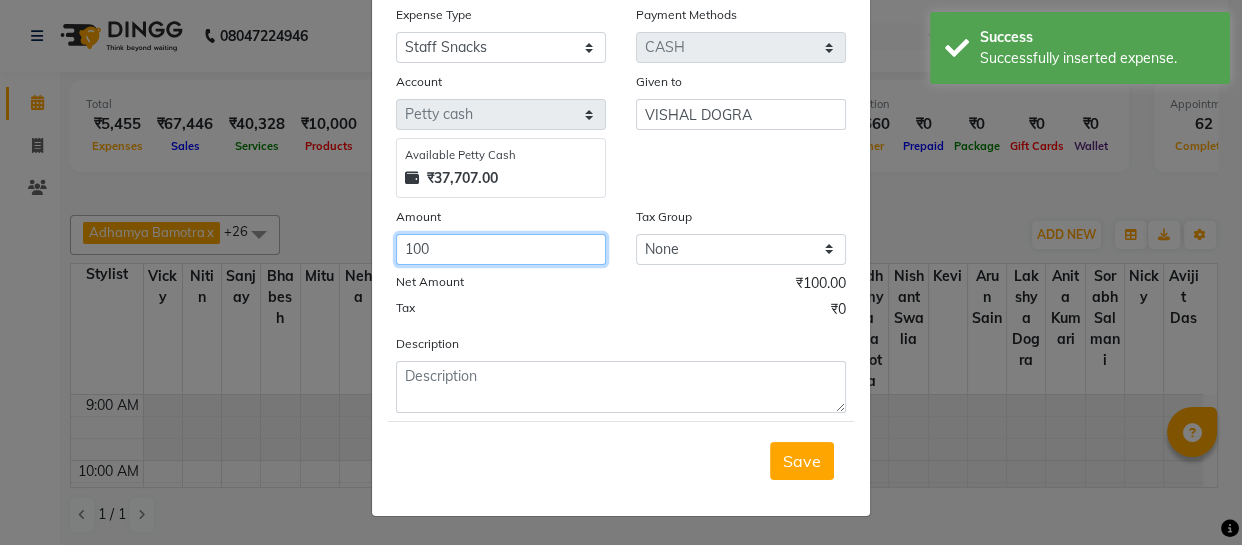 type on "100" 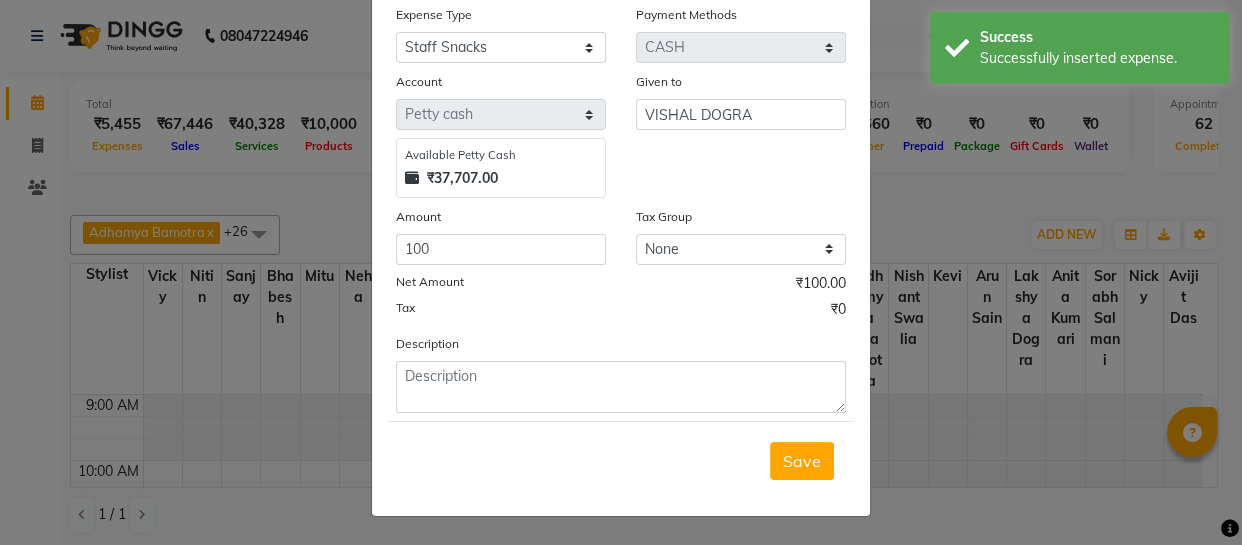 click on "Date [DATE] Expense Type Select Cash transfer to bank Client Snacks Fuel Govt fee Incentive Maintenance Miscellaneous Pantry Product Salary Staff Petrol Staff Snacks TIP Online or card to Cash Payment Methods Select ONLINE CASH CARD Voucher Prepaid Package Wallet Gift Card Account Select Default account Petty cash Available Petty Cash [AMOUNT] Given to [PERSON] Amount 100 Tax Group None GST Net Amount [AMOUNT] Tax [AMOUNT] Description Save" 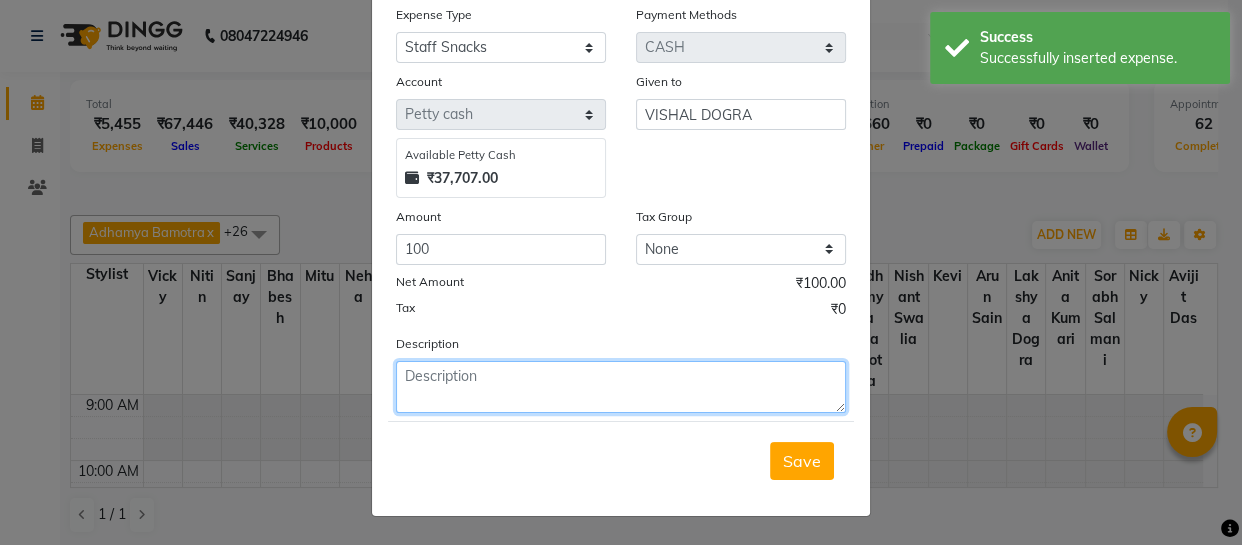 click 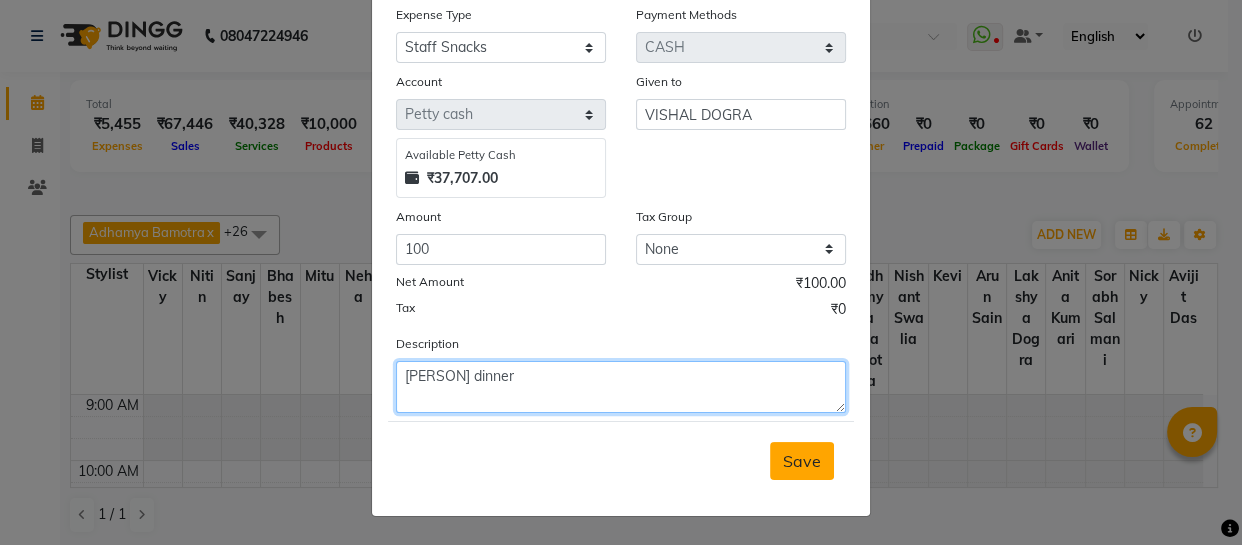 type on "[PERSON] dinner" 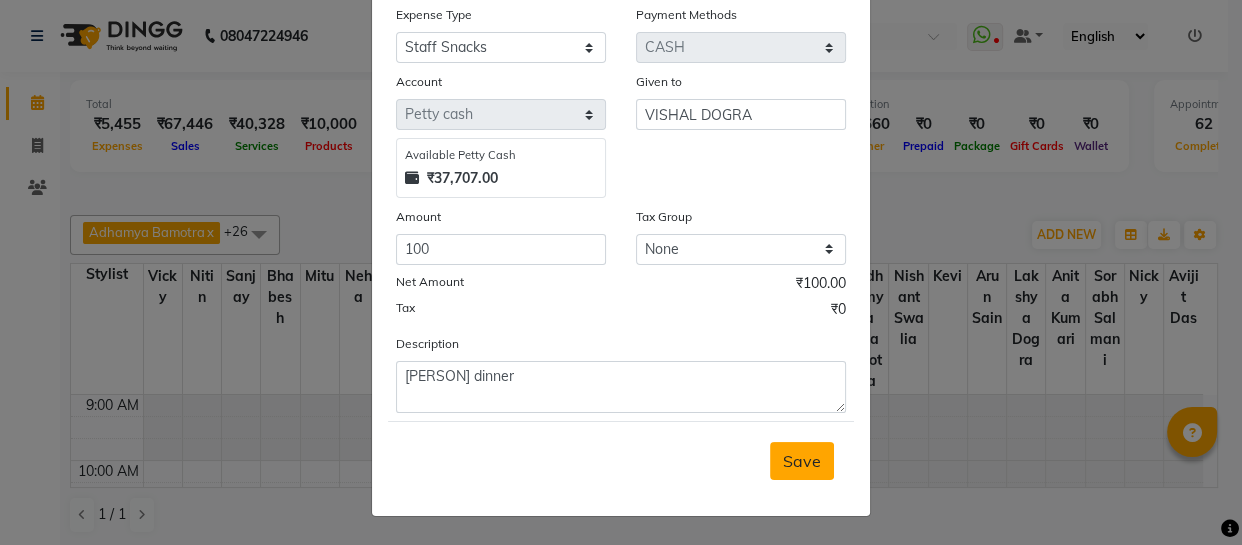 click on "Save" at bounding box center (802, 461) 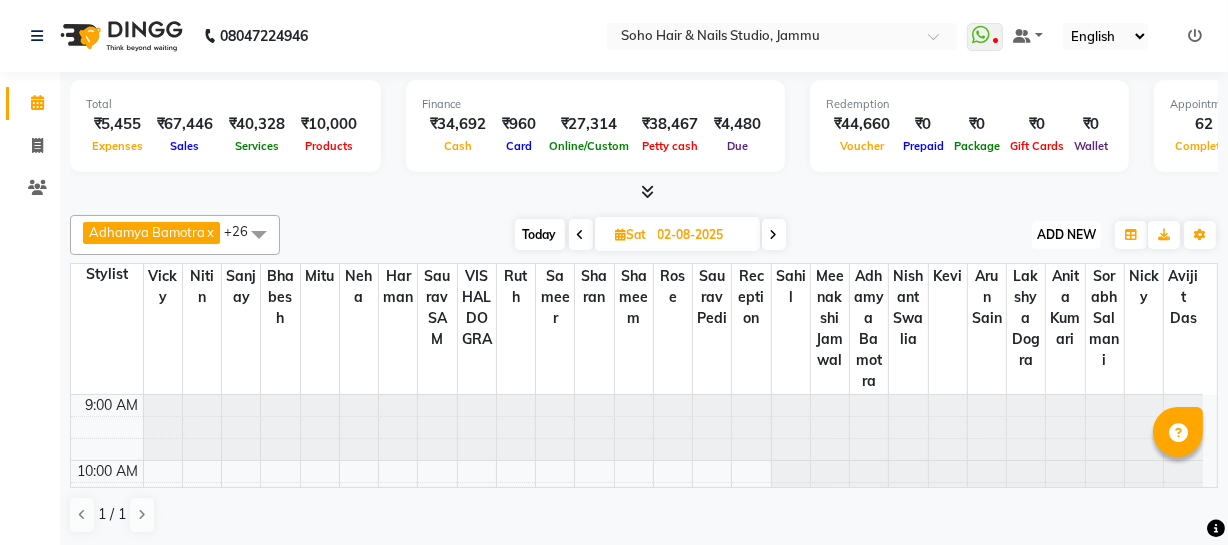 click on "ADD NEW" at bounding box center (1066, 234) 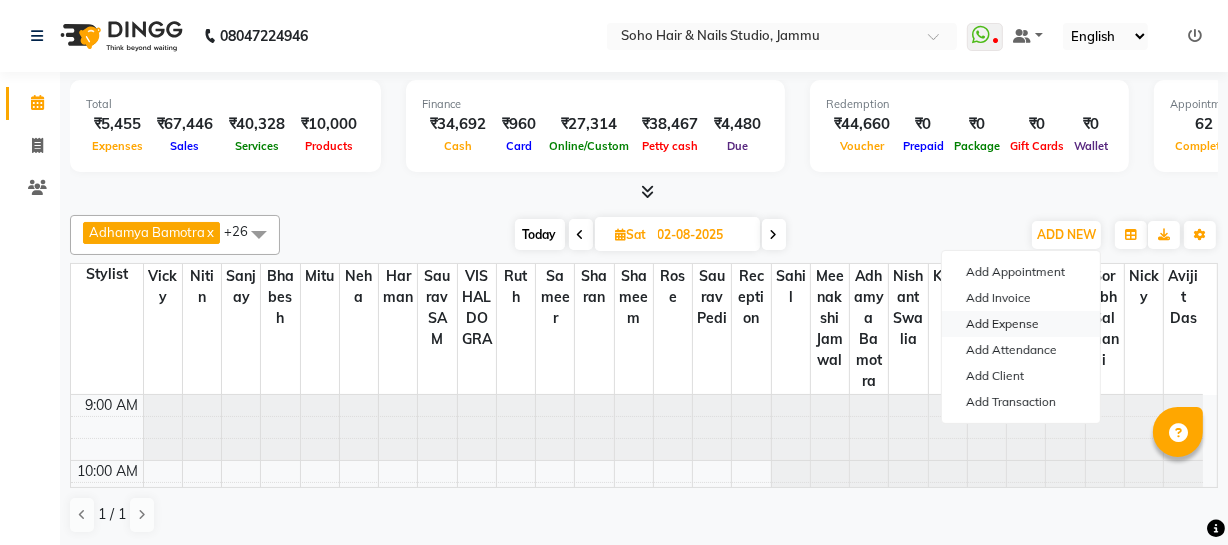 click on "Add Expense" at bounding box center [1021, 324] 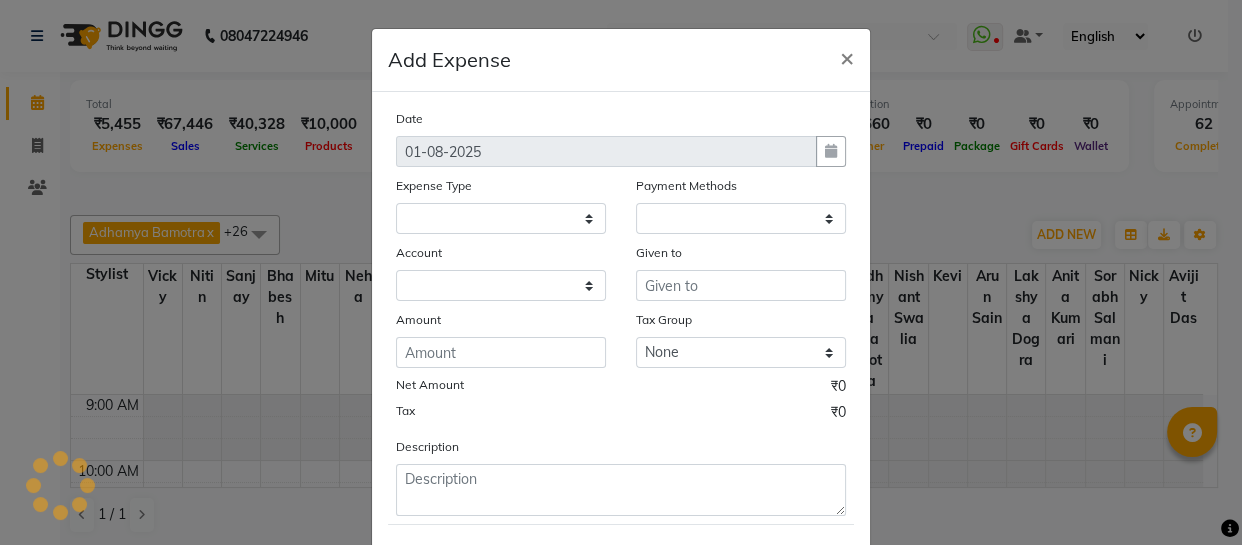 select on "1" 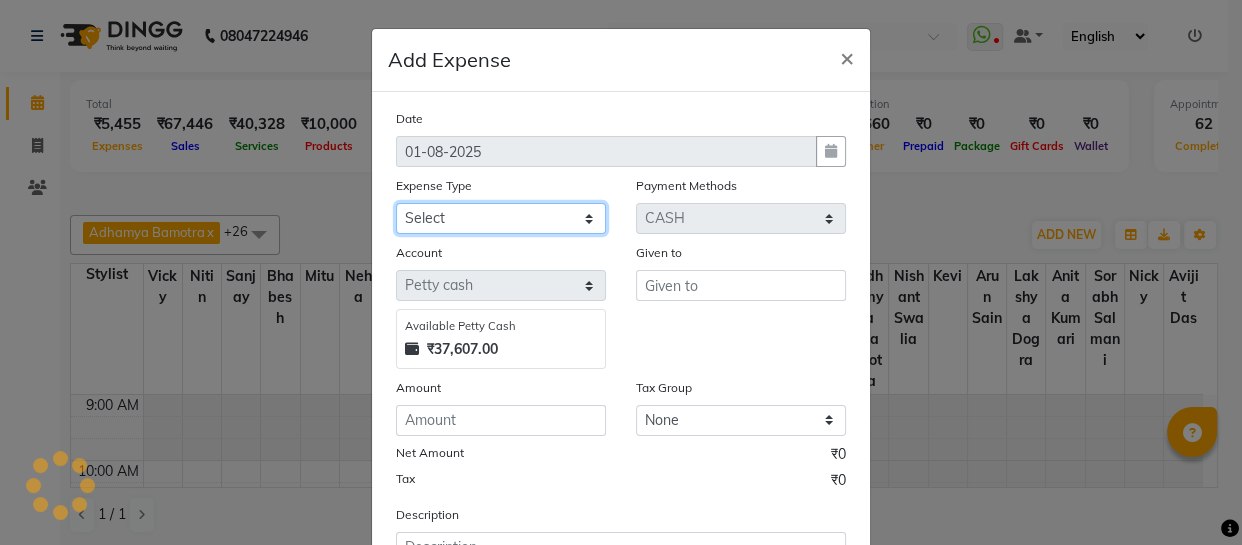 click on "Select Cash transfer to bank Client Snacks Fuel Govt fee Incentive Maintenance Miscellaneous Pantry Product Salary Staff Petrol Staff Snacks TIP Online or card to Cash" 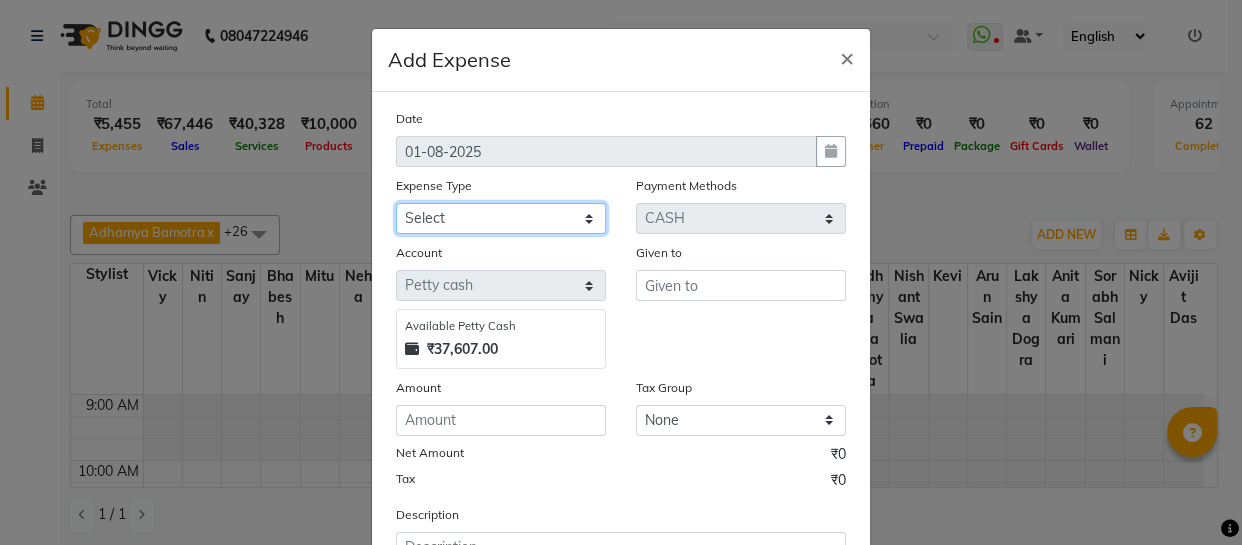 select on "22572" 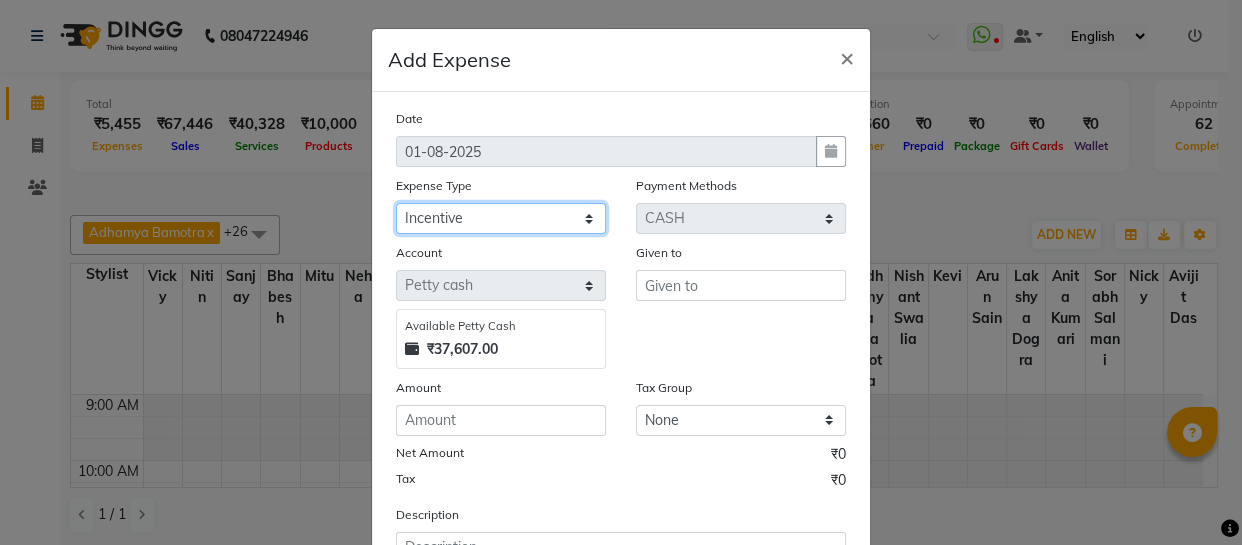 click on "Select Cash transfer to bank Client Snacks Fuel Govt fee Incentive Maintenance Miscellaneous Pantry Product Salary Staff Petrol Staff Snacks TIP Online or card to Cash" 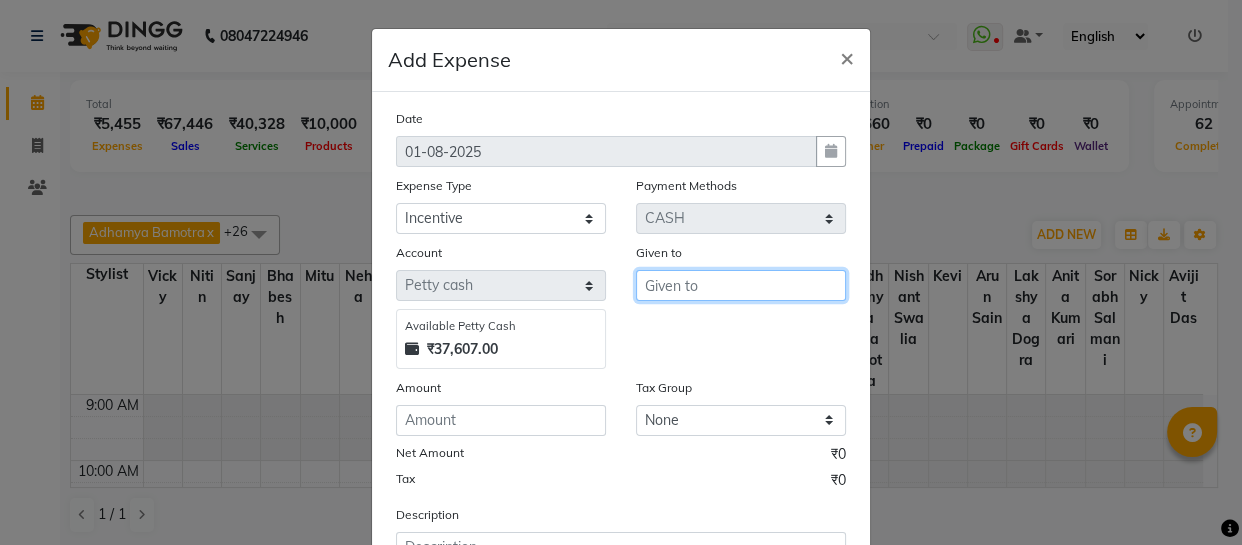 click at bounding box center [741, 285] 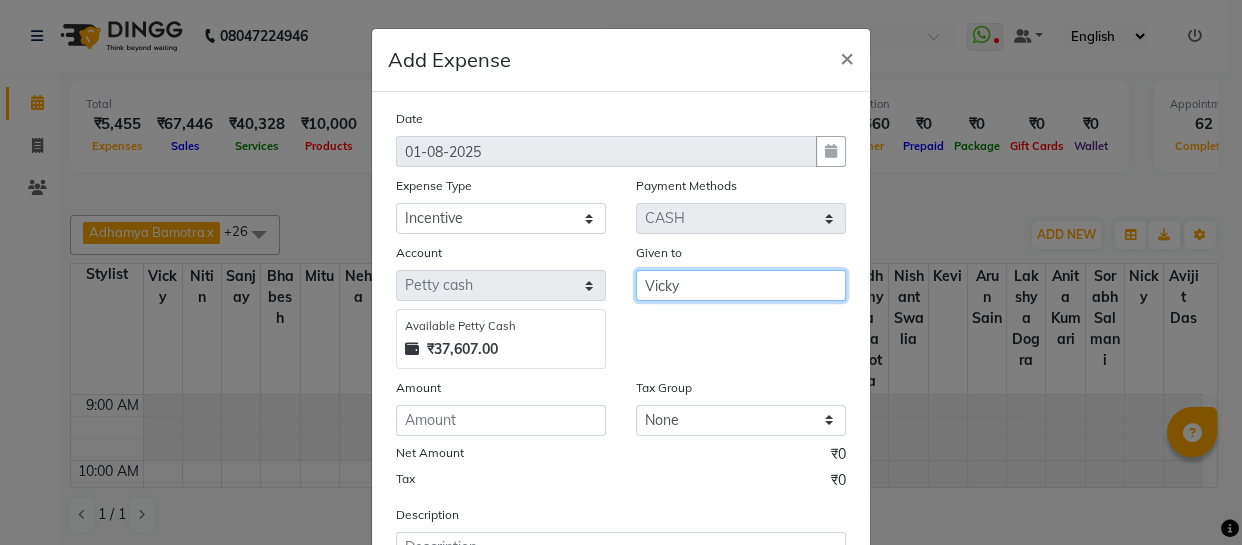 type on "Vicky" 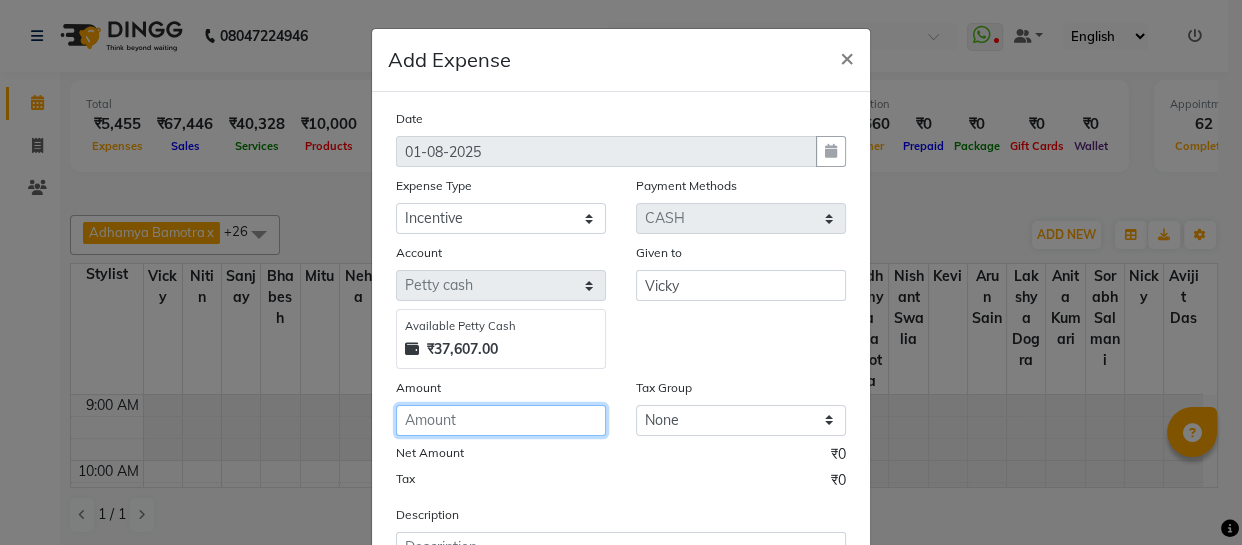 click 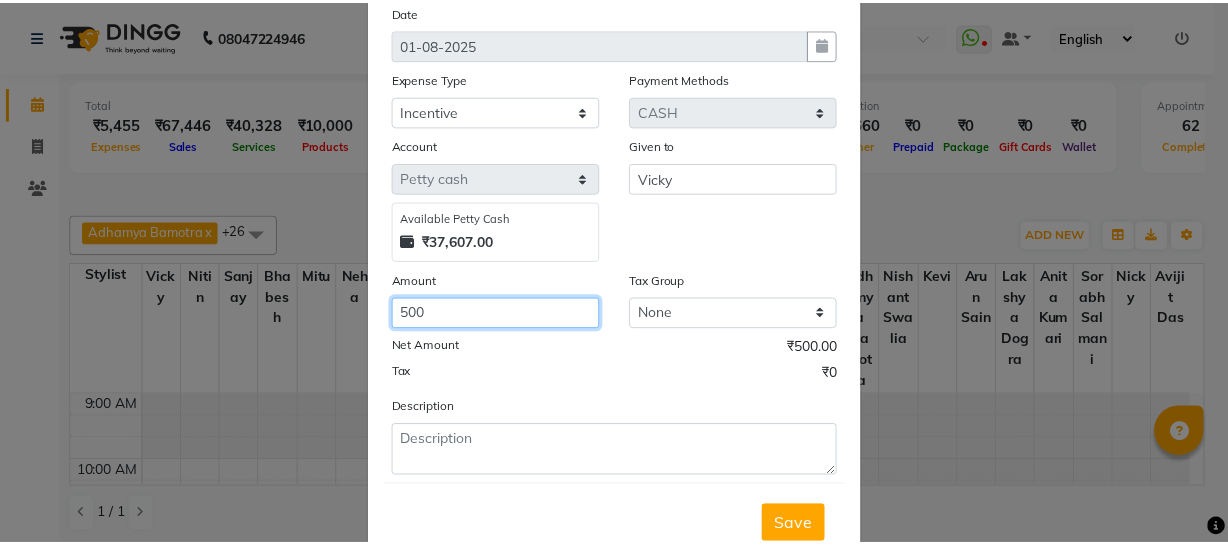 scroll, scrollTop: 173, scrollLeft: 0, axis: vertical 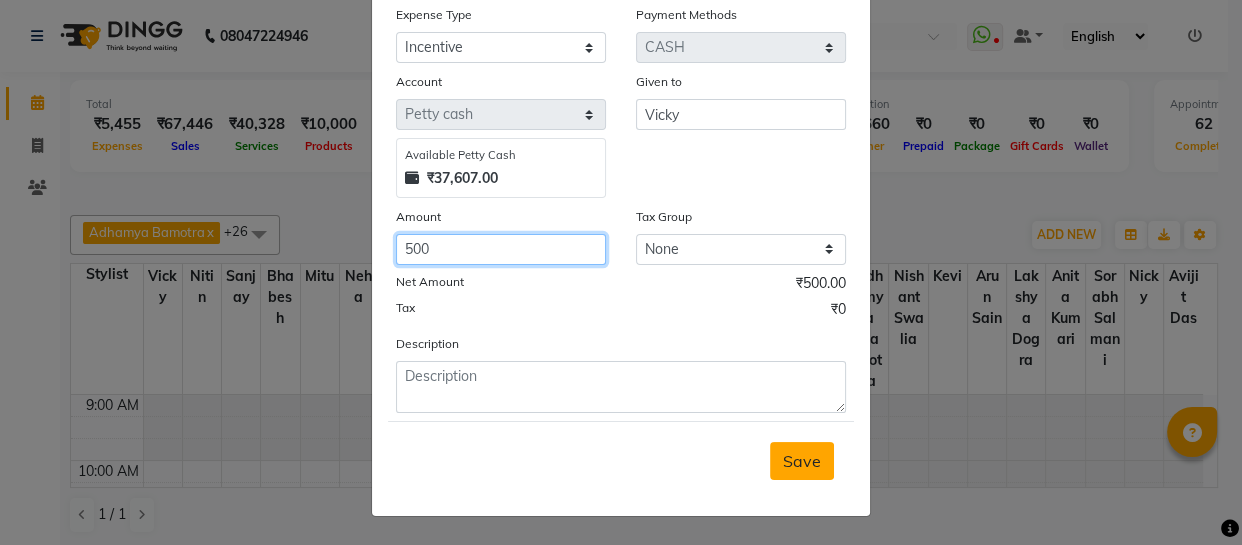 type on "500" 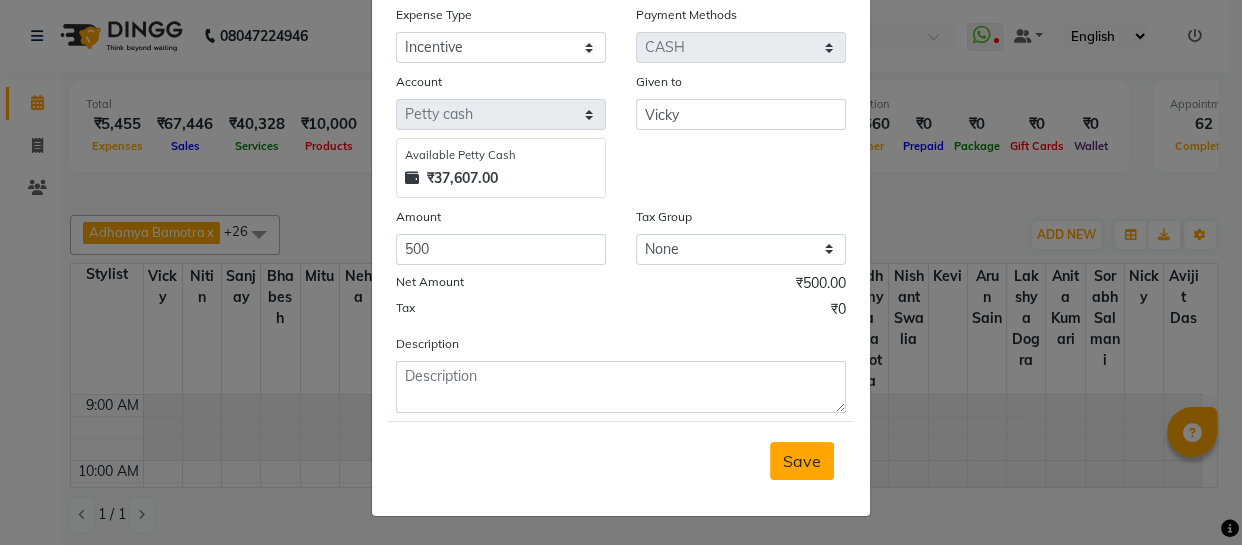 click on "Save" at bounding box center [802, 461] 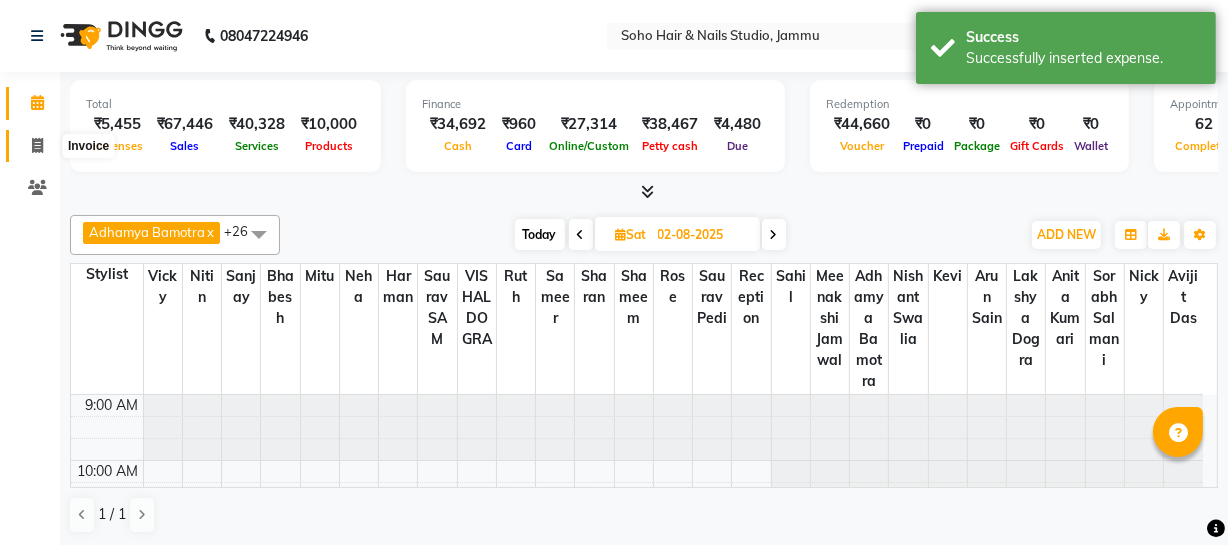click 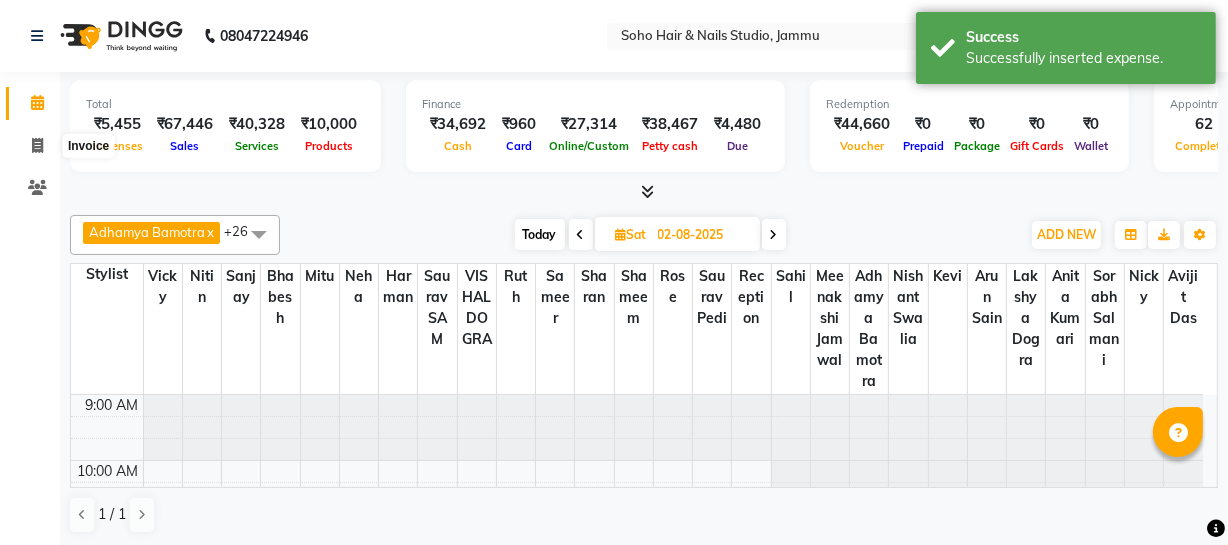 select on "service" 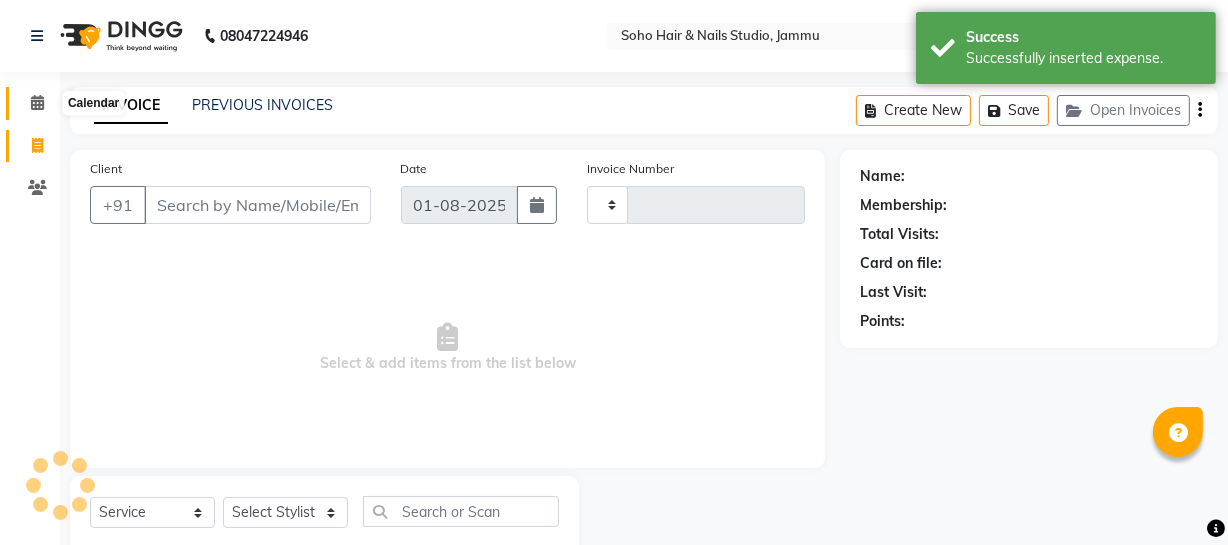 click 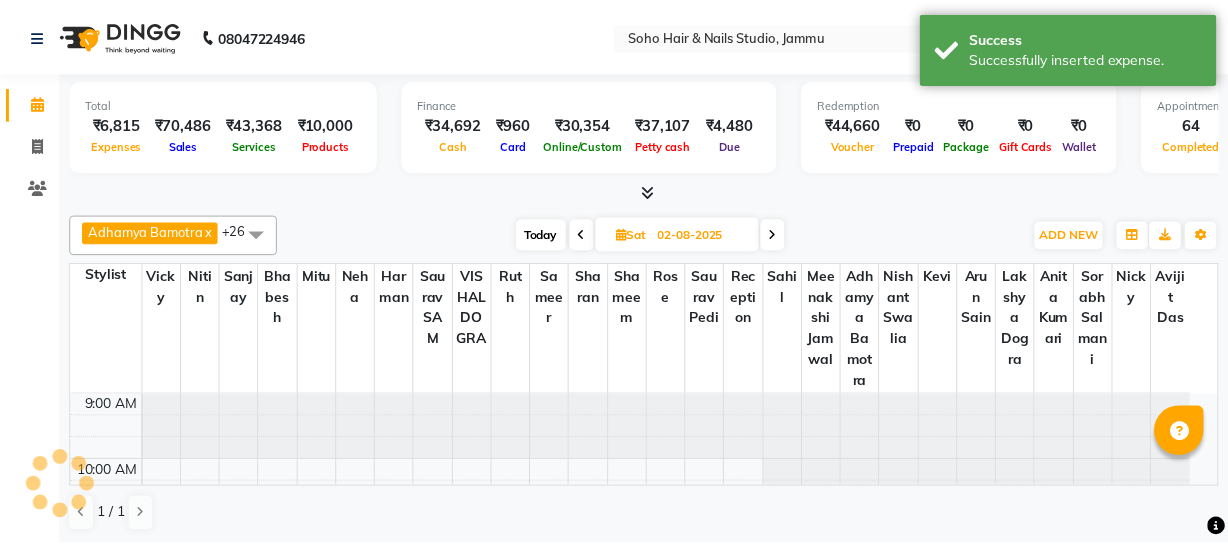 scroll, scrollTop: 0, scrollLeft: 0, axis: both 